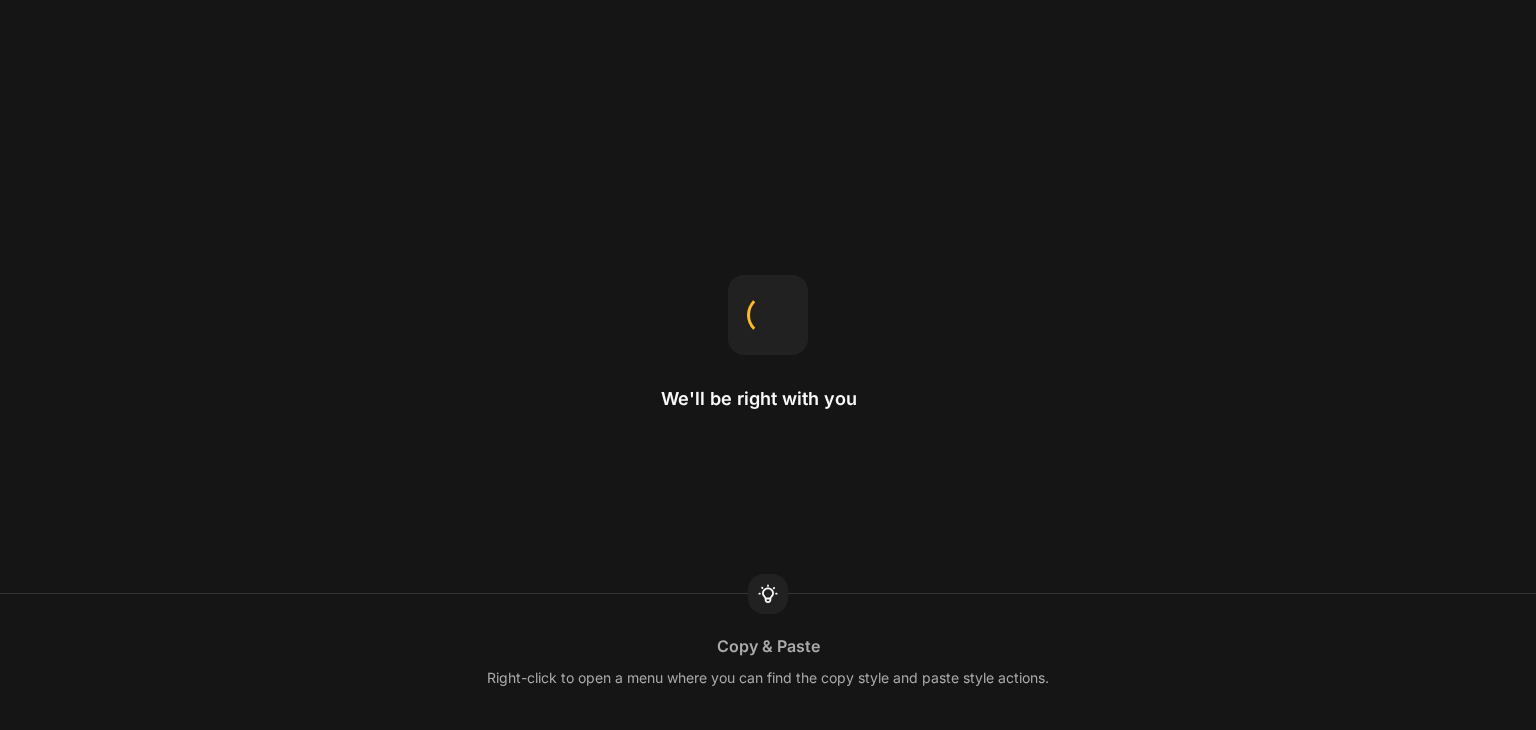 scroll, scrollTop: 0, scrollLeft: 0, axis: both 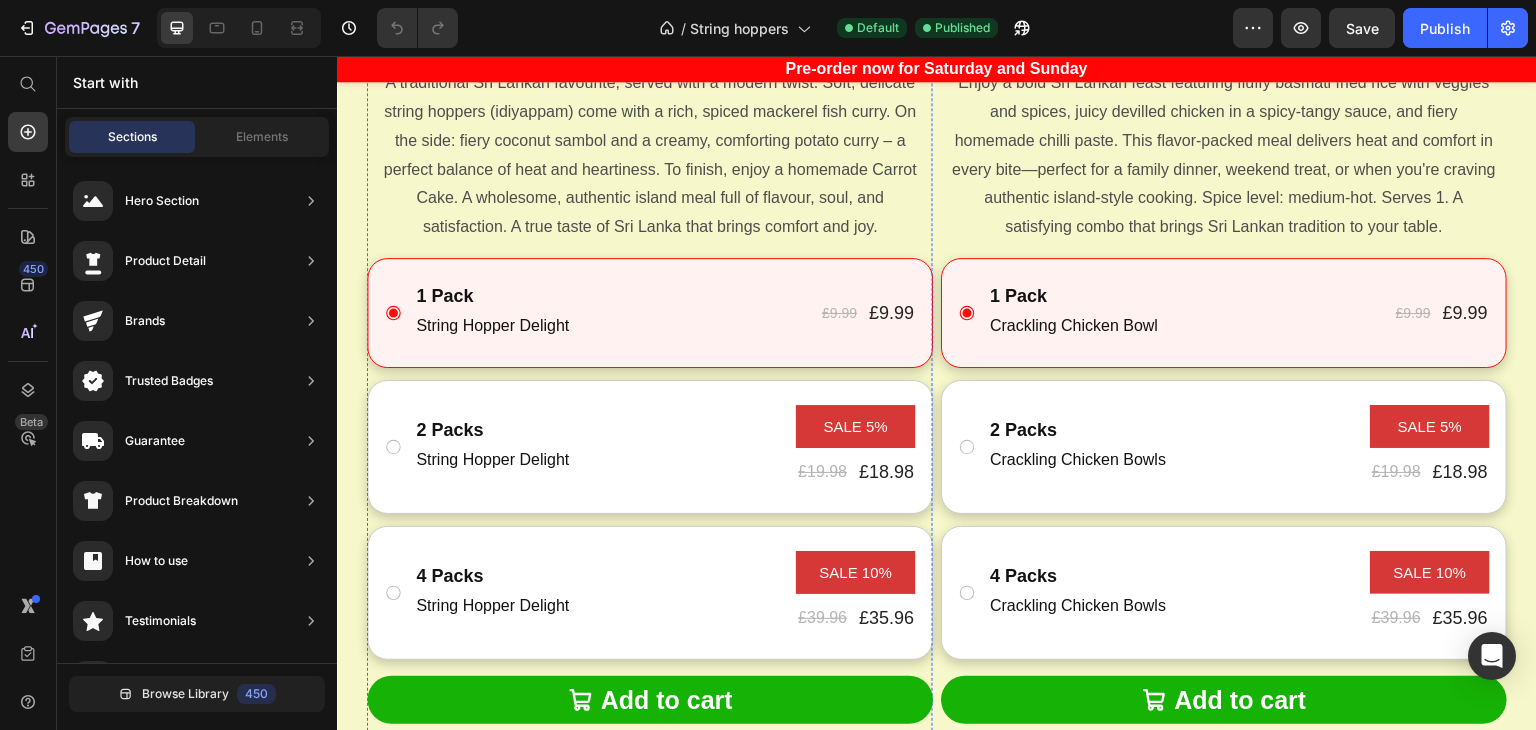 click at bounding box center (650, -305) 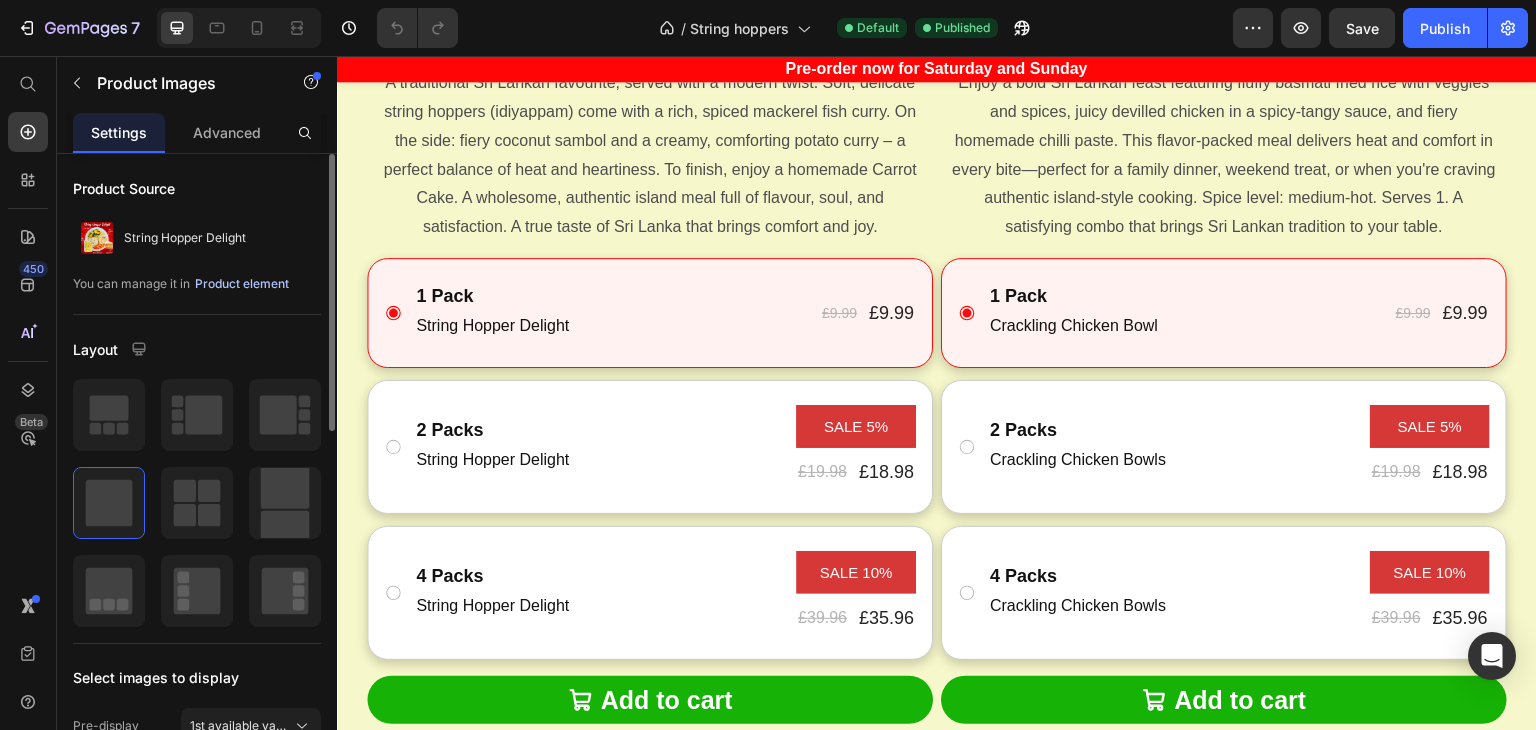 click on "Product element" at bounding box center [242, 284] 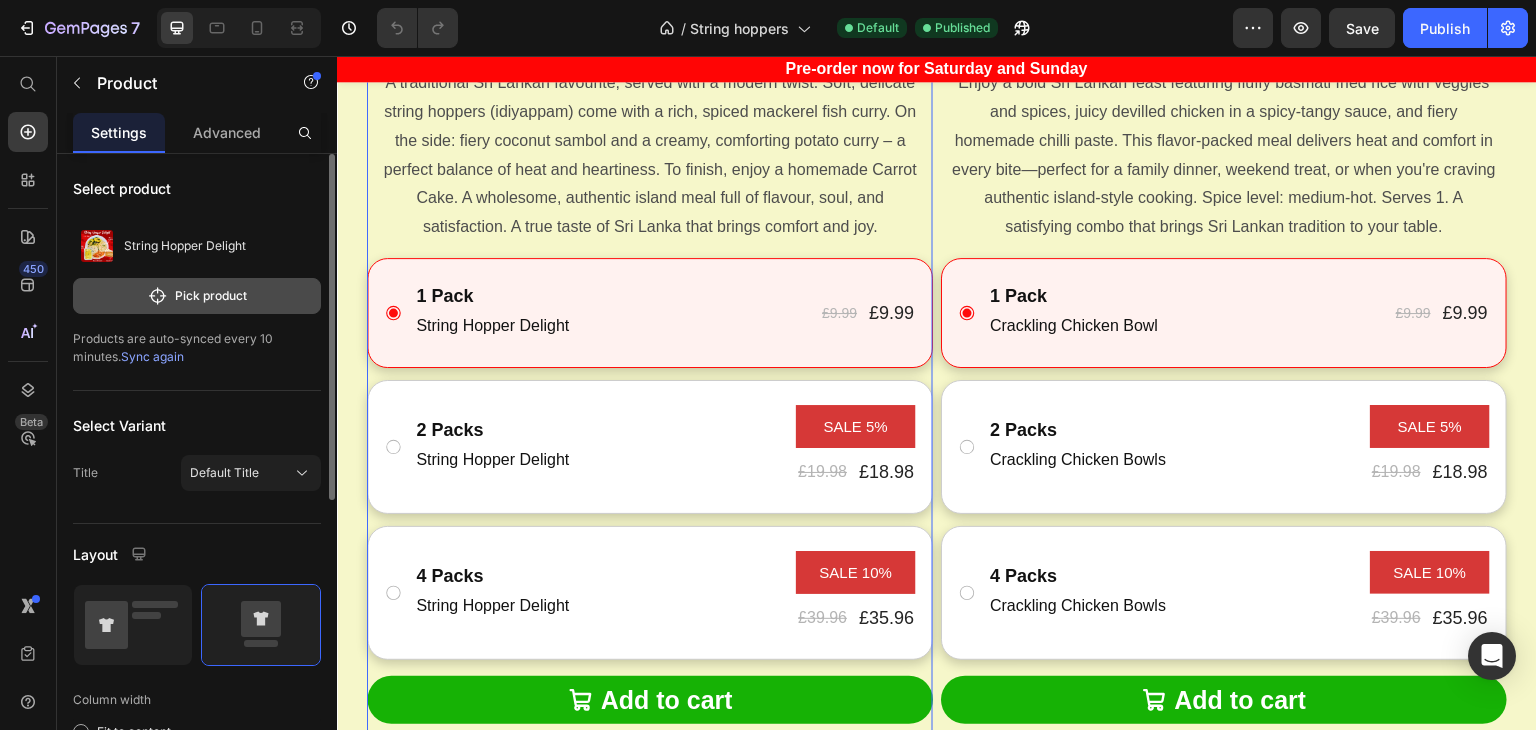 click on "Pick product" at bounding box center (197, 296) 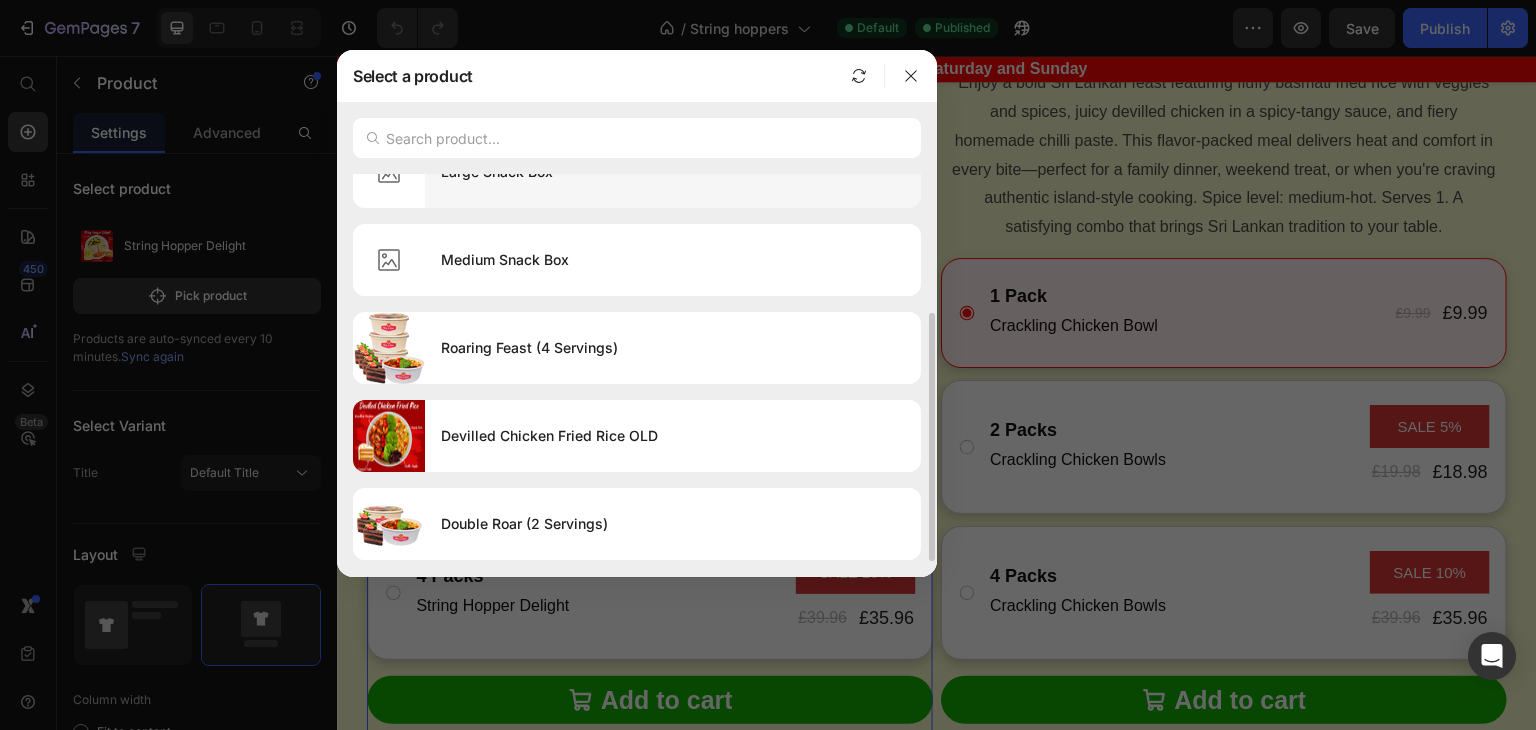 scroll, scrollTop: 0, scrollLeft: 0, axis: both 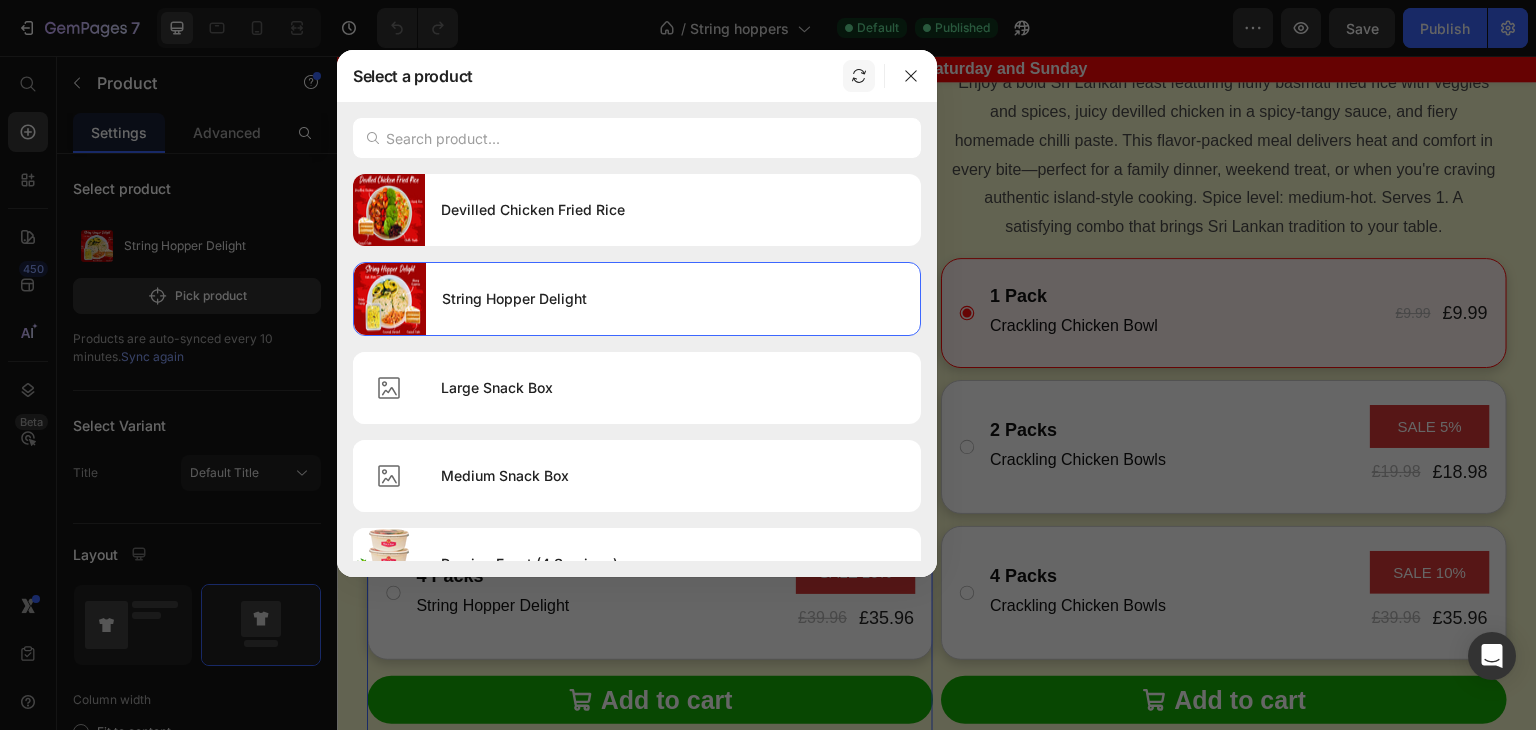 click 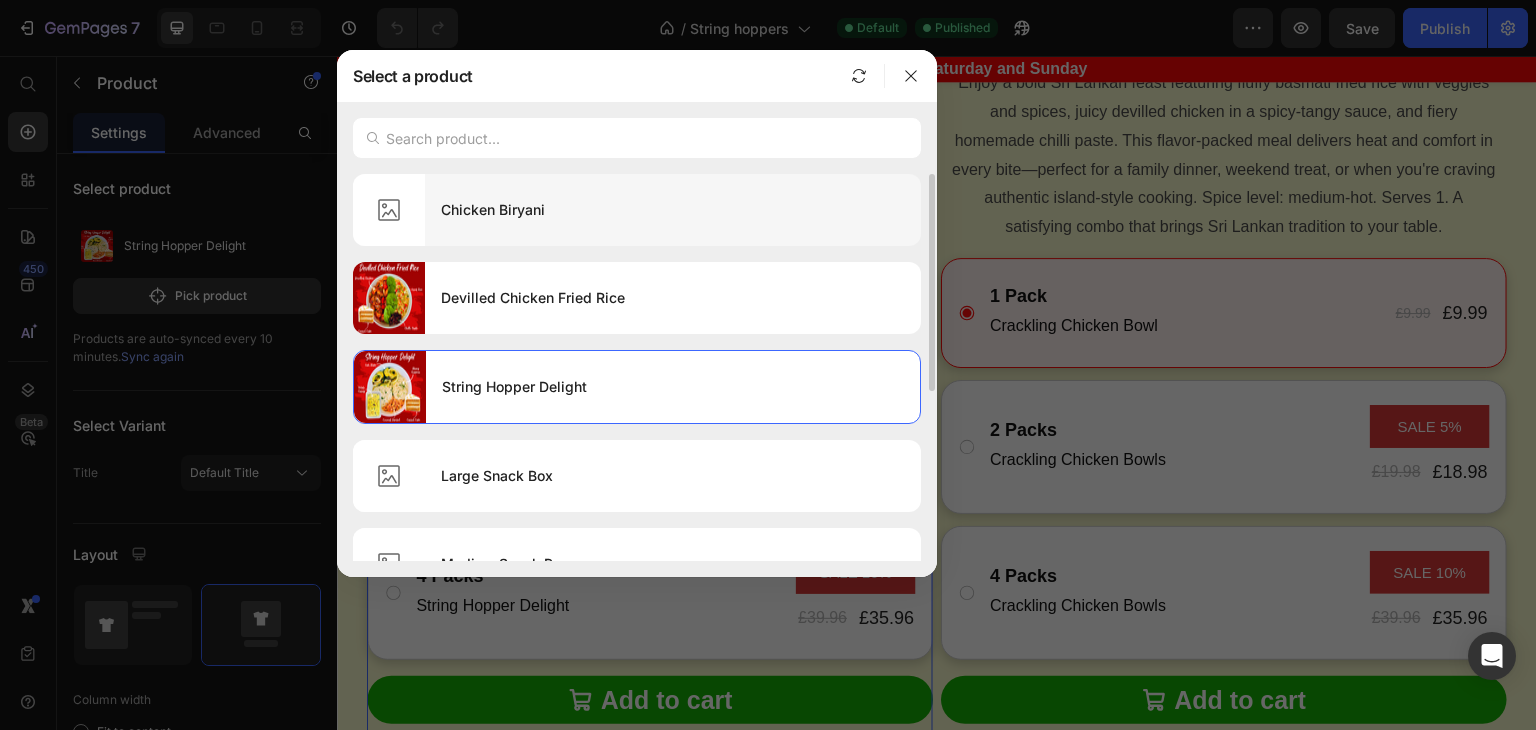 click on "Chicken Biryani" at bounding box center [673, 210] 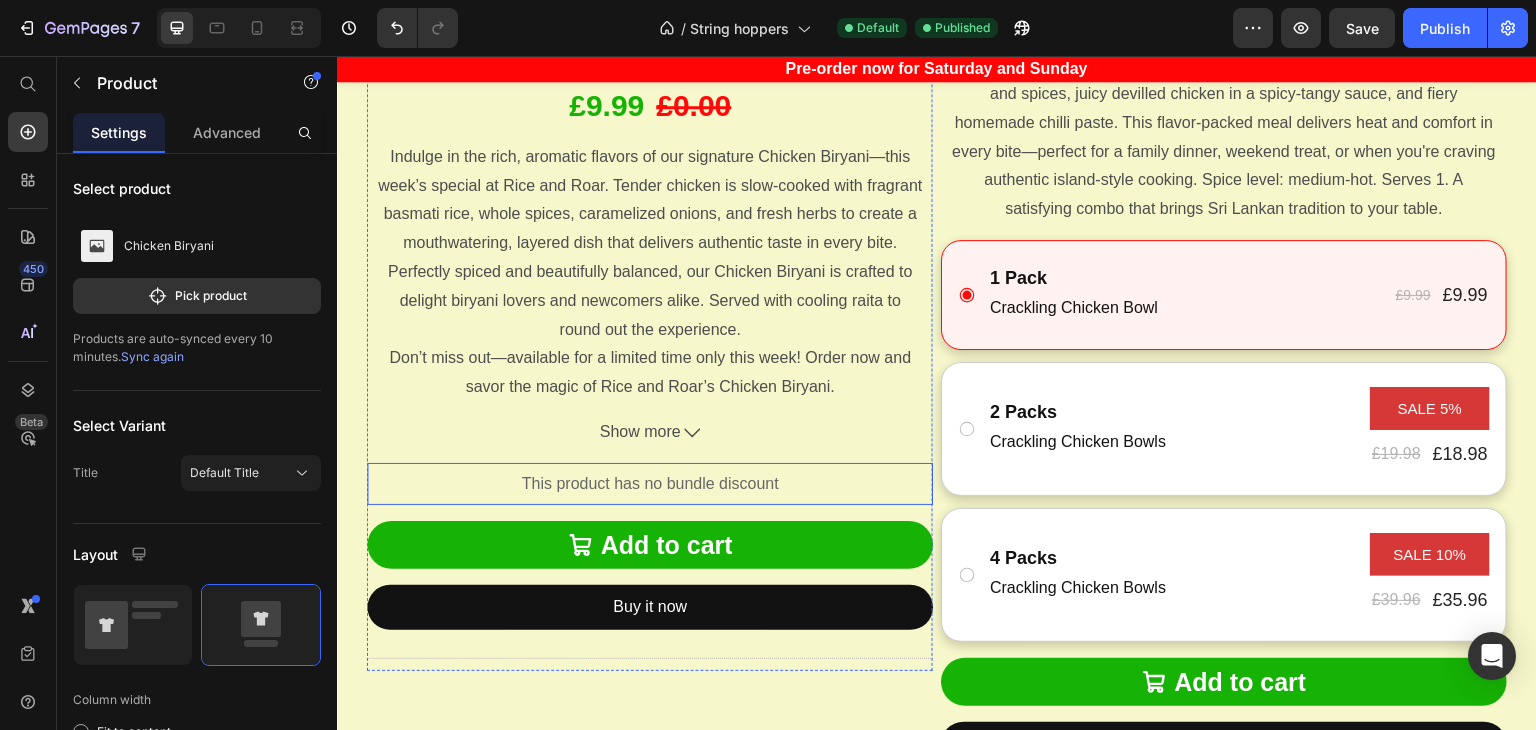 scroll, scrollTop: 788, scrollLeft: 0, axis: vertical 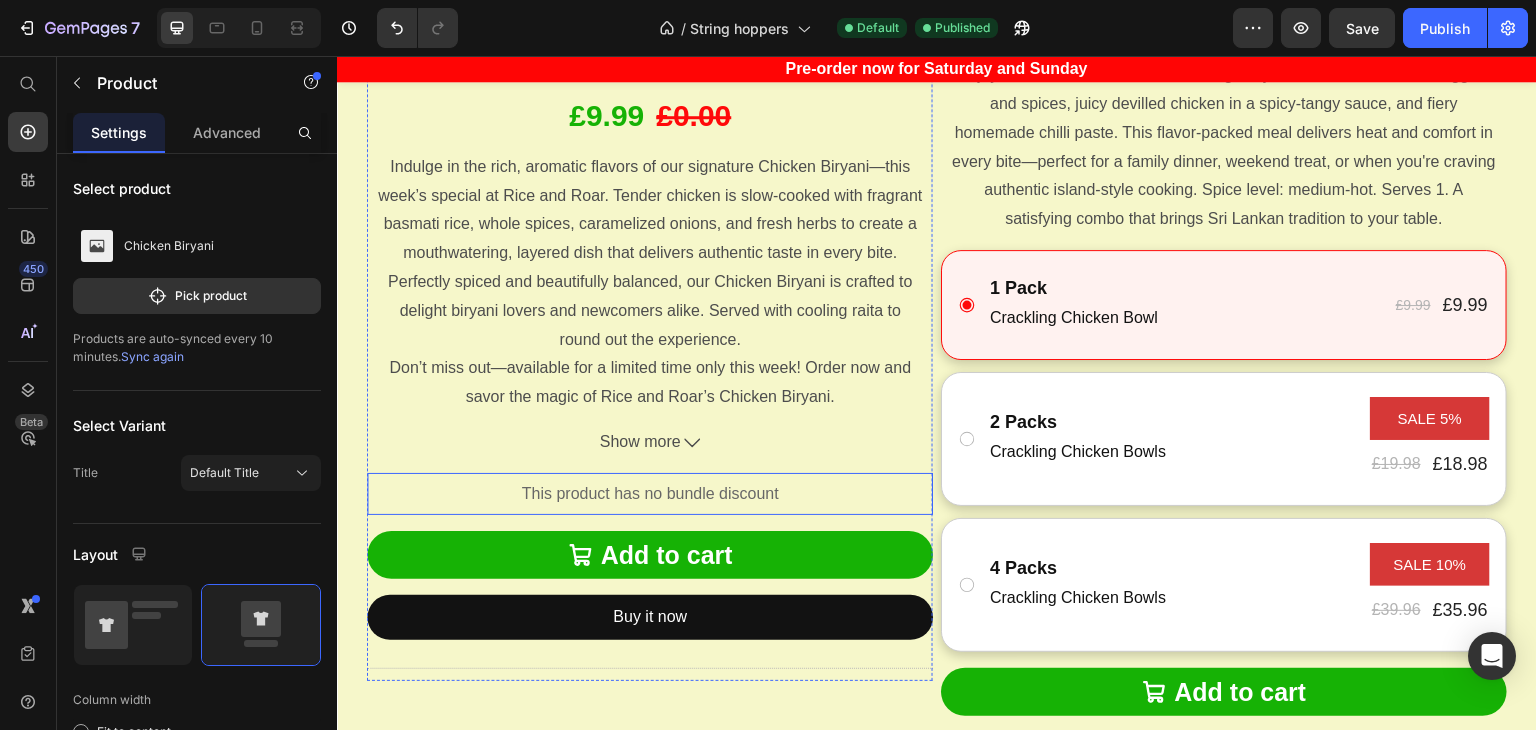 click at bounding box center (650, -267) 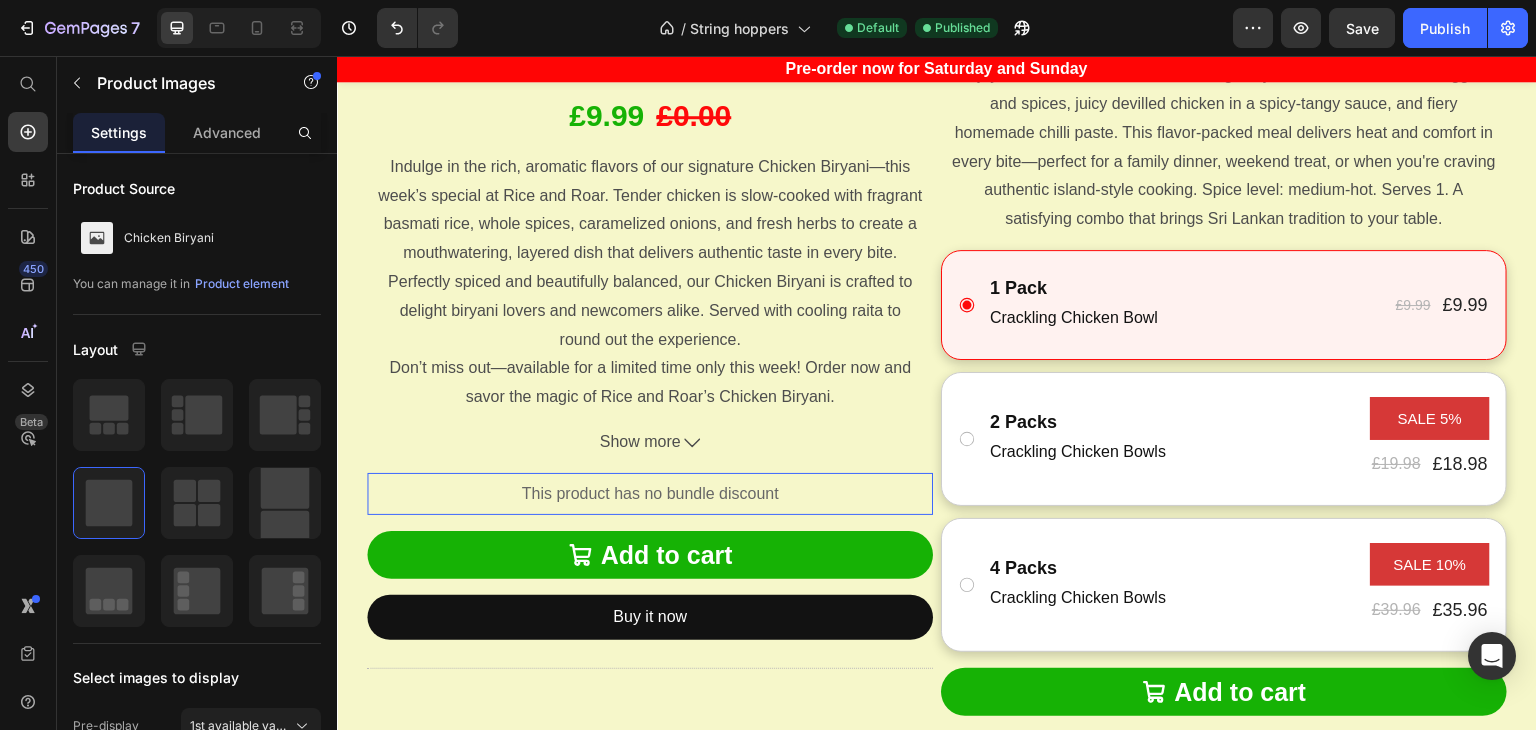 click 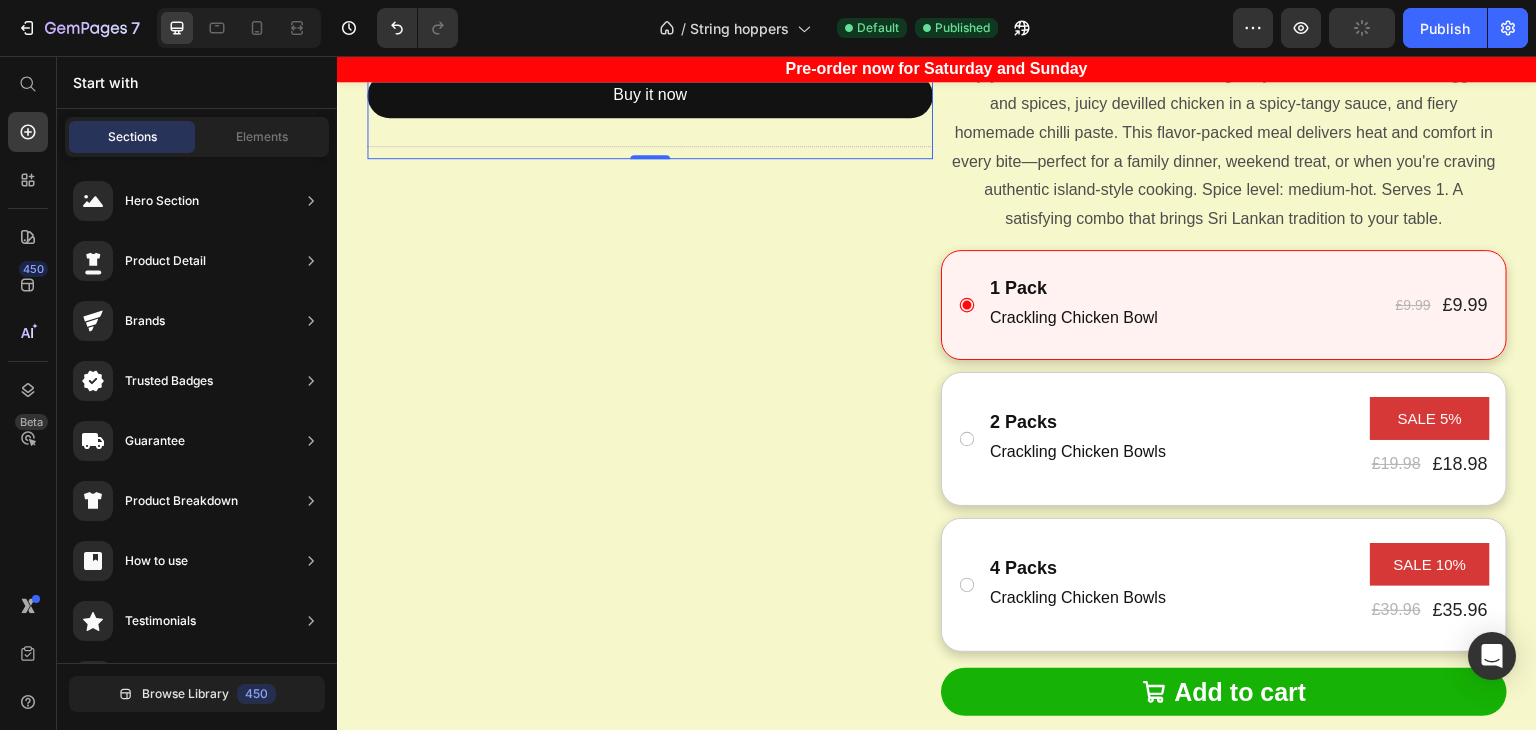 click on "Drop element here Chicken Biryani Product Title £9.99 Product Price £0.00 Product Price Row Indulge in the rich, aromatic flavors of our signature Chicken Biryani—this week’s special at Rice and Roar. Tender chicken is slow-cooked with fragrant basmati rice, whole spices, caramelized onions, and fresh herbs to create a mouthwatering, layered dish that delivers authentic taste in every bite.
Perfectly spiced and beautifully balanced, our Chicken Biryani is crafted to delight biryani lovers and newcomers alike. Served with cooling raita to round out the experience.
Don’t miss out—available for a limited time only this week! Order now and savor the magic of Rice and Roar’s Chicken Biryani. Show more Product Description This product has no bundle discount Product Bundle Discount
Add to cart Add to Cart Buy it now Dynamic Checkout                Title Line Product   0 Product Images Devilled Chicken Fried Rice Product Title £9.99 Product Price £0.00 Product Price" at bounding box center (937, 173) 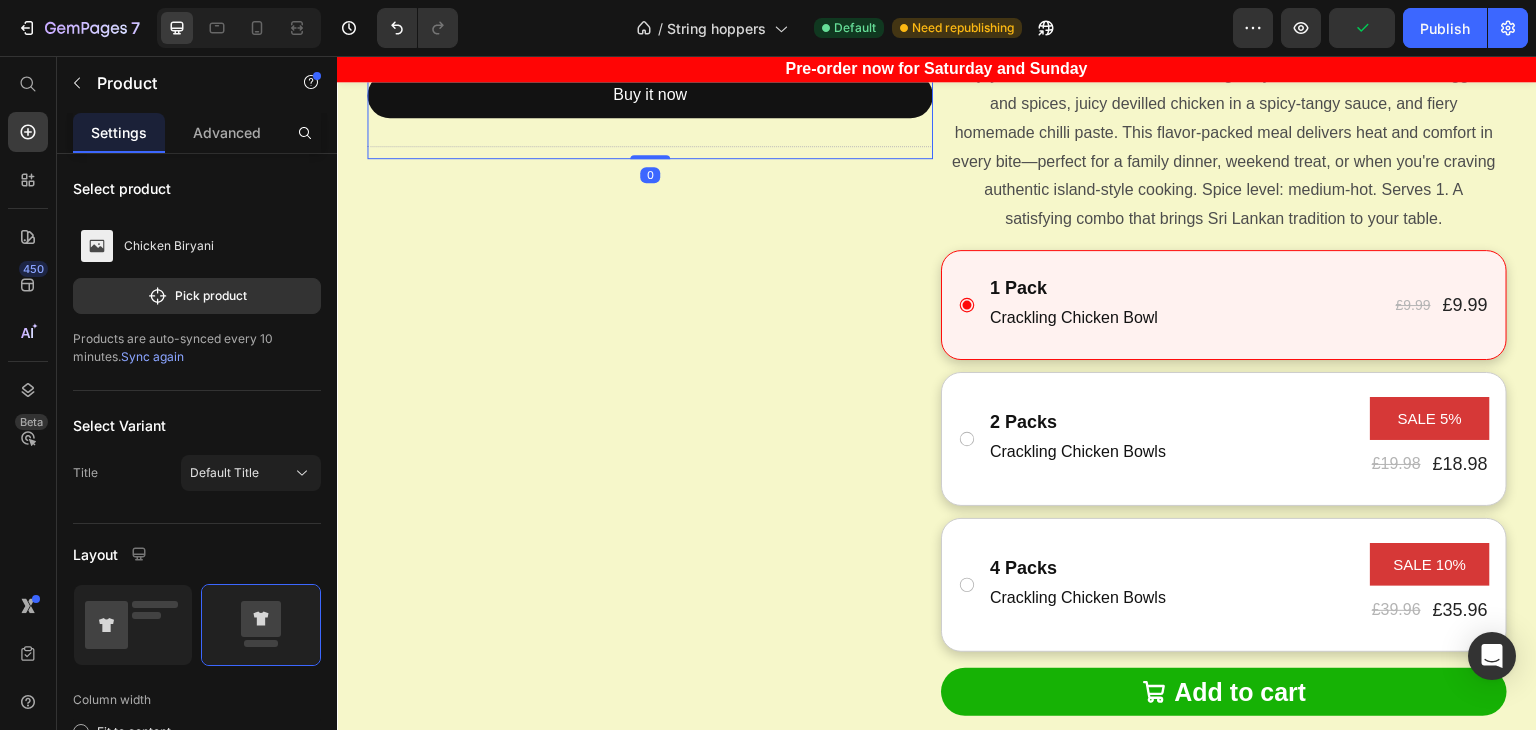 click 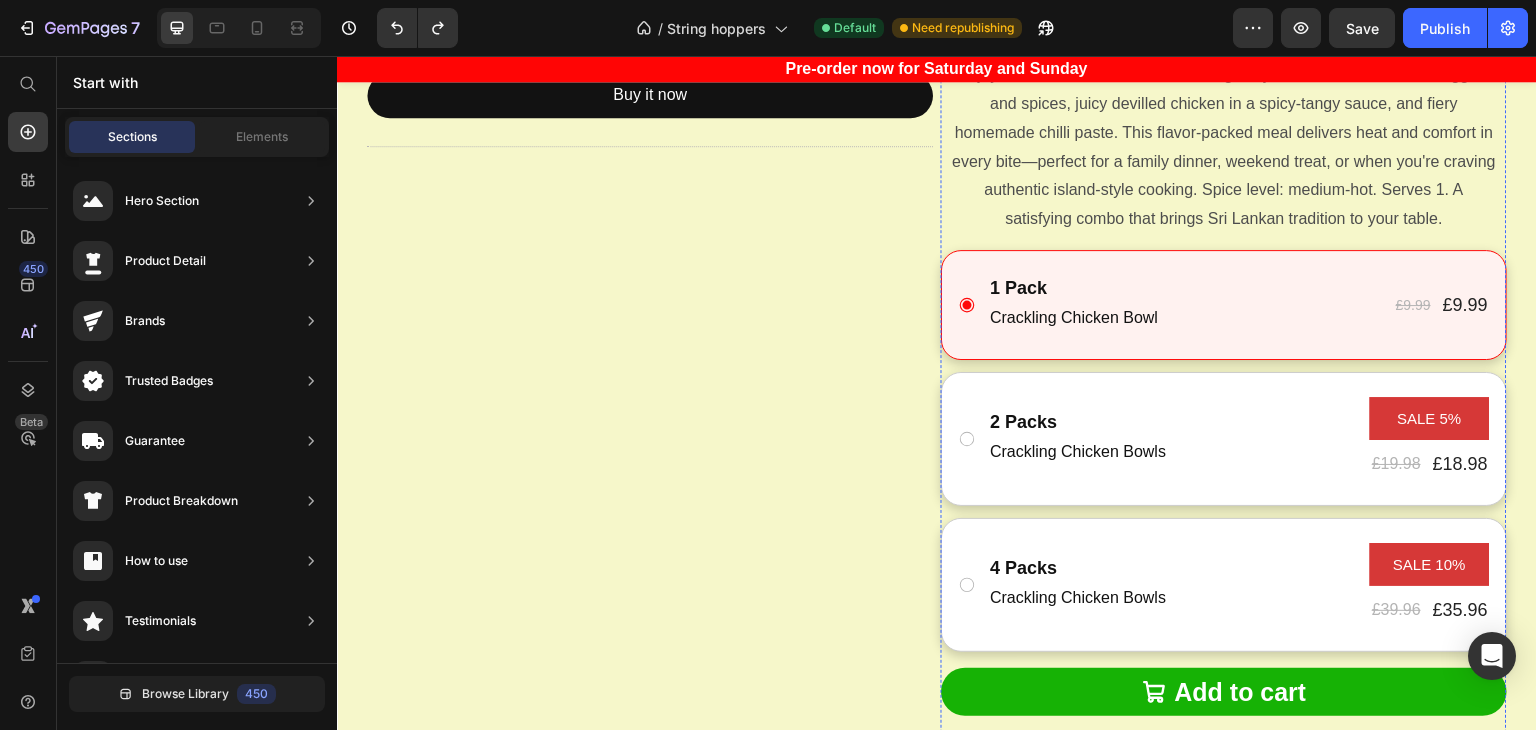 click on "Drop element here Chicken Biryani Product Title £9.99 Product Price £0.00 Product Price Row Indulge in the rich, aromatic flavors of our signature Chicken Biryani—this week’s special at Rice and Roar. Tender chicken is slow-cooked with fragrant basmati rice, whole spices, caramelized onions, and fresh herbs to create a mouthwatering, layered dish that delivers authentic taste in every bite.
Perfectly spiced and beautifully balanced, our Chicken Biryani is crafted to delight biryani lovers and newcomers alike. Served with cooling raita to round out the experience.
Don’t miss out—available for a limited time only this week! Order now and savor the magic of Rice and Roar’s Chicken Biryani. Show more Product Description This product has no bundle discount Product Bundle Discount
Add to cart Add to Cart Buy it now Dynamic Checkout                Title Line Product Product Images Devilled Chicken Fried Rice Product Title £9.99 Product Price £0.00 Product Price Row" at bounding box center [937, 173] 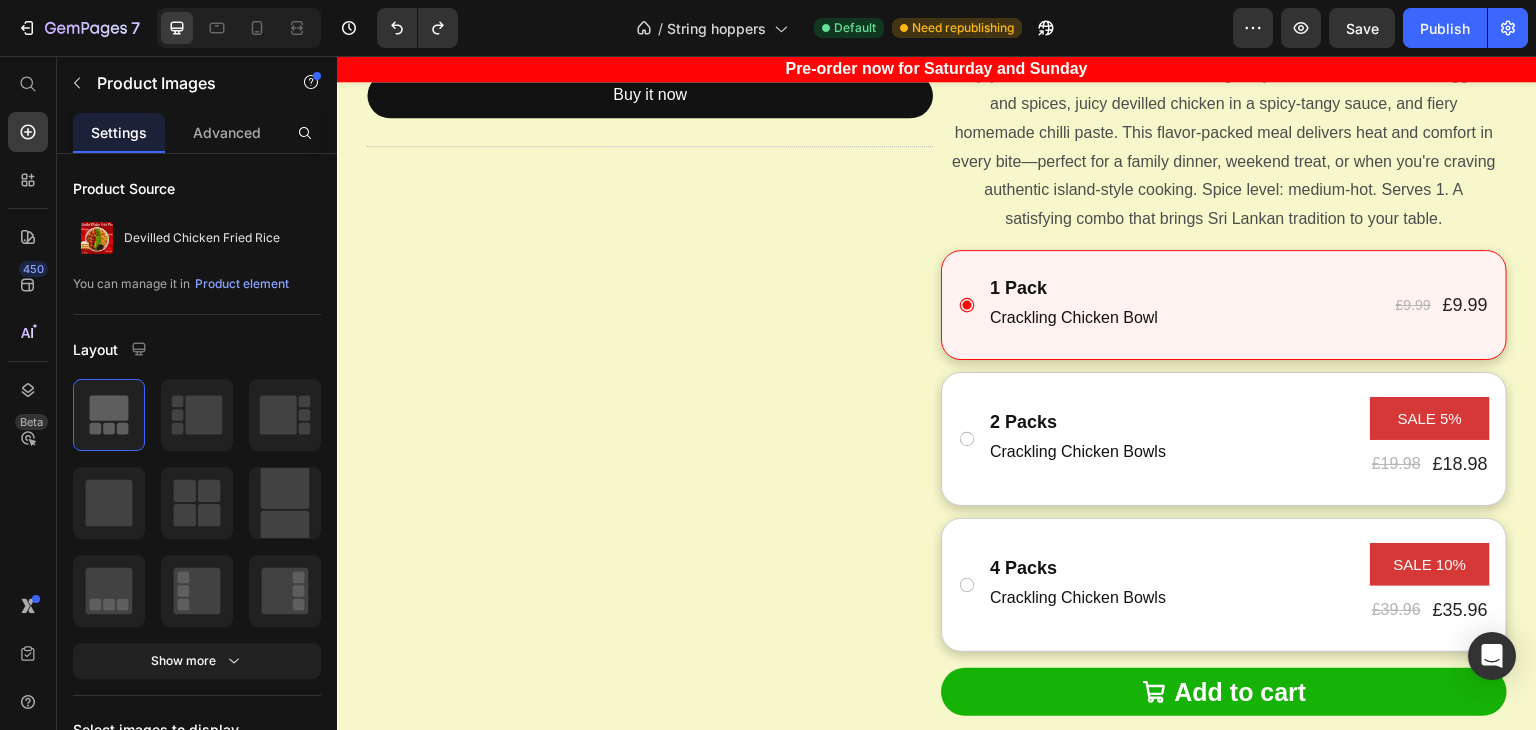 click 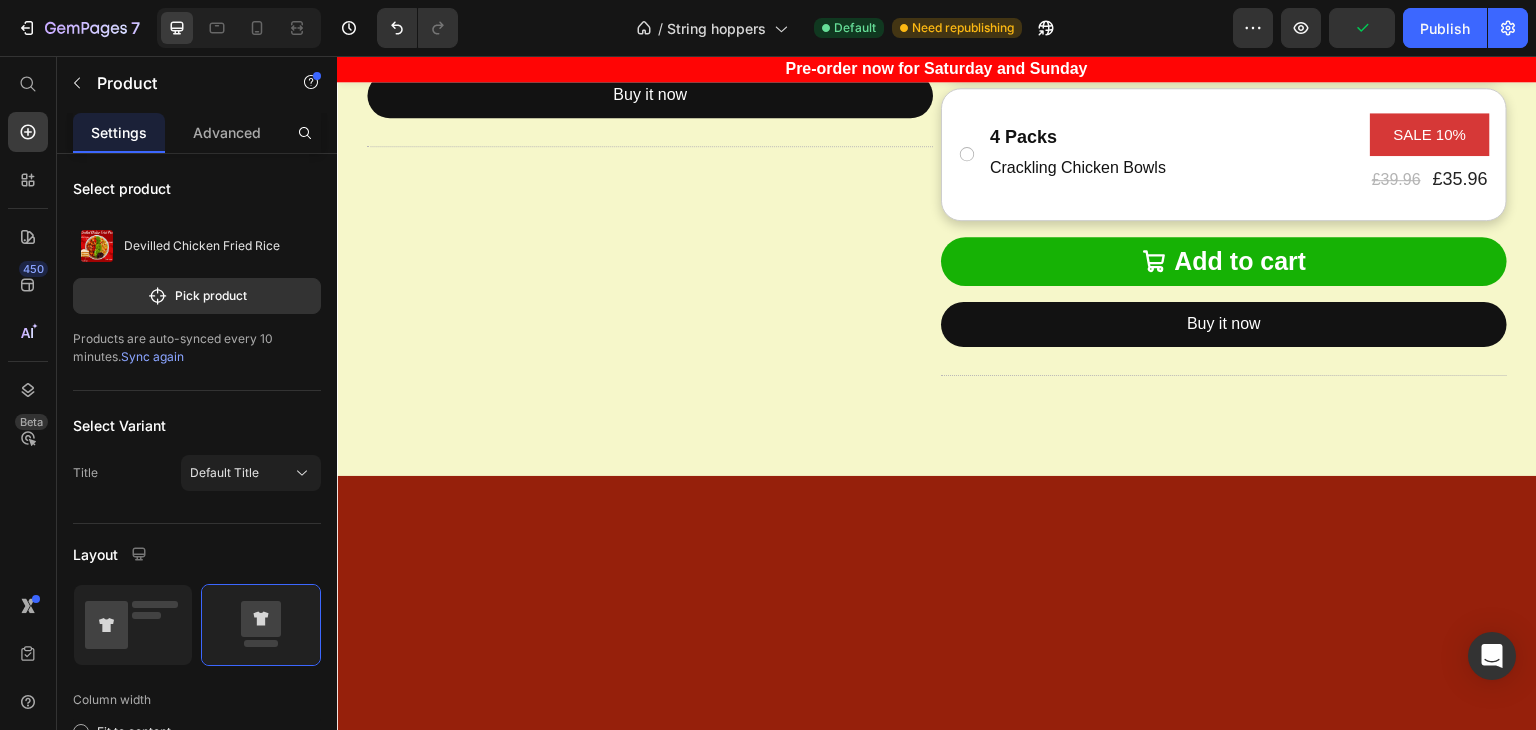 click on "Drop element here" at bounding box center (1224, -520) 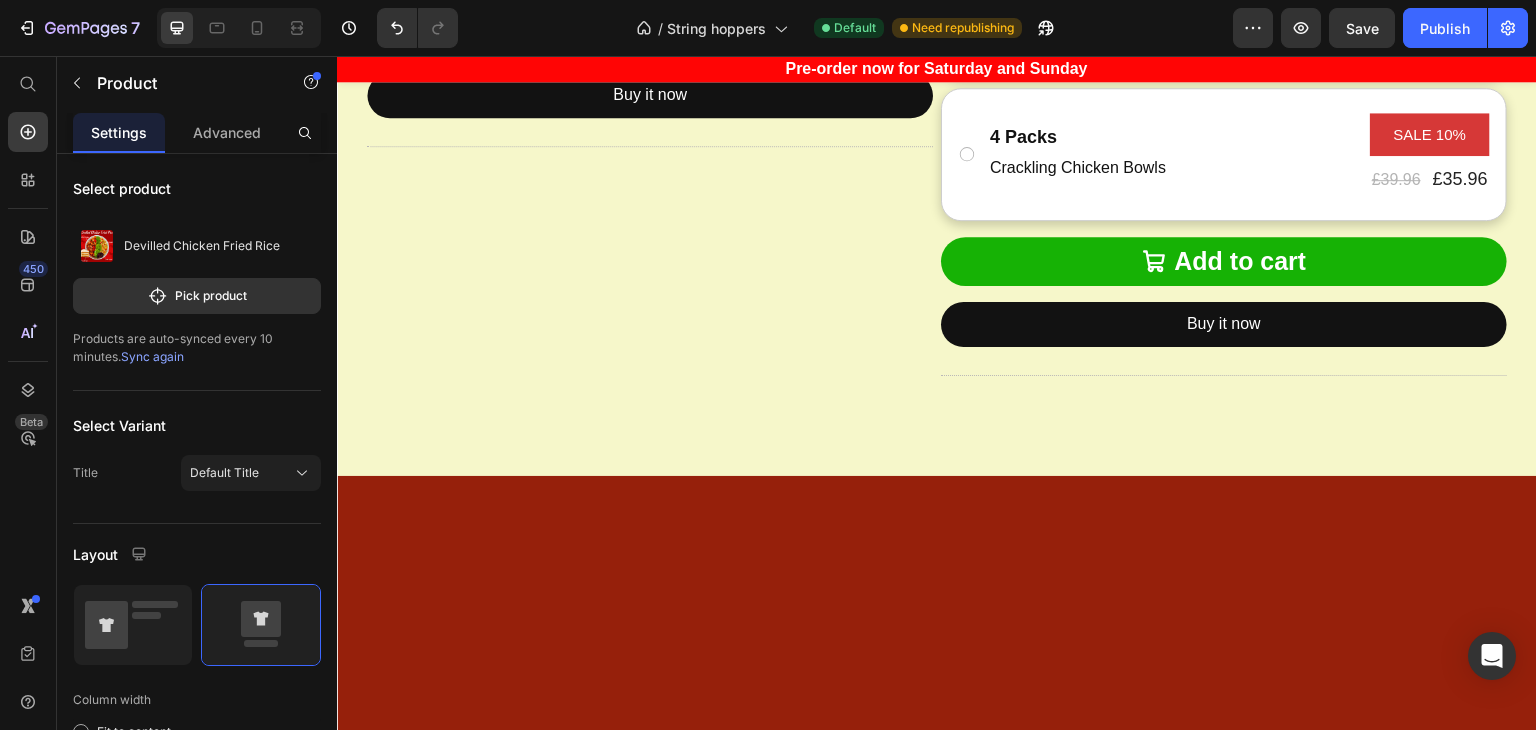 click on "Drop element here" at bounding box center (1224, -520) 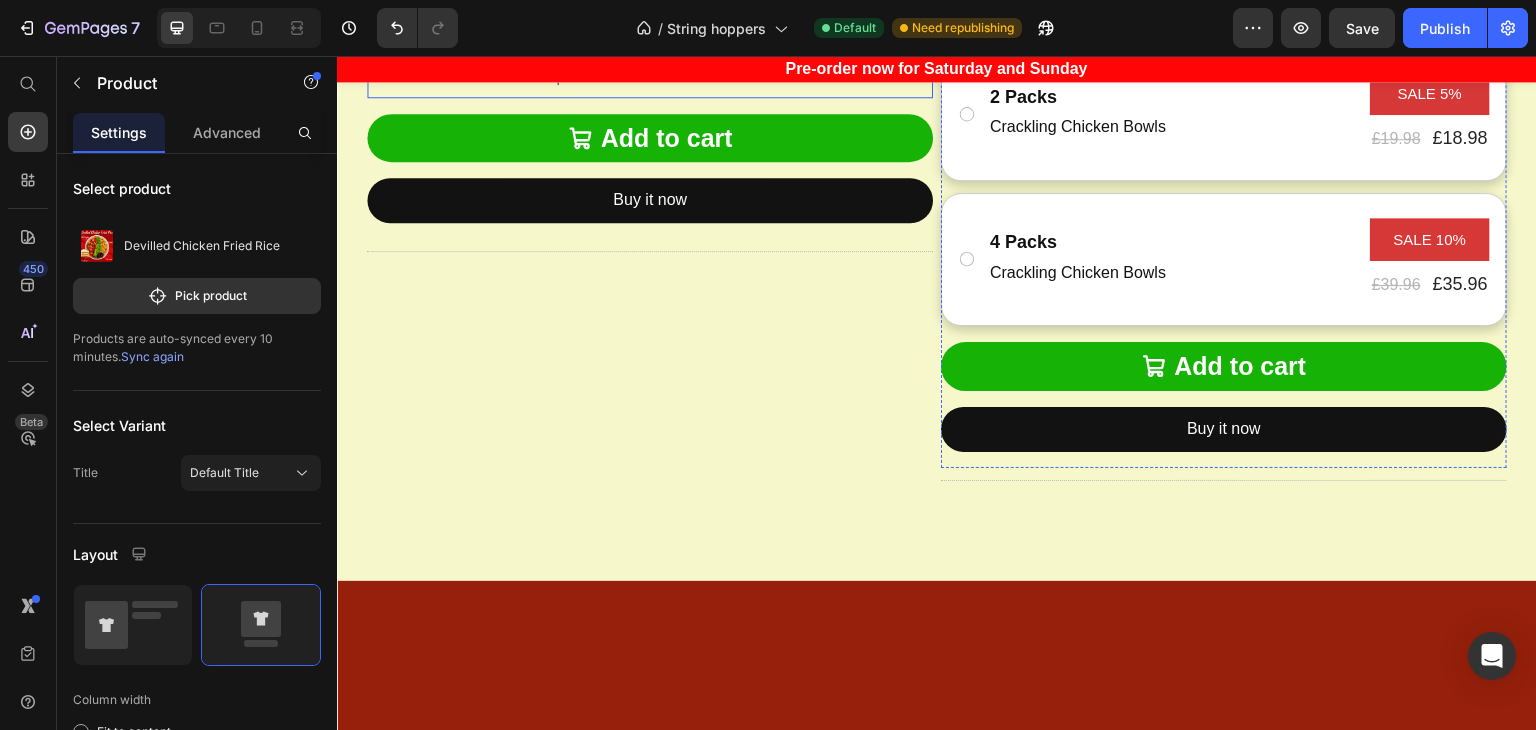 scroll, scrollTop: 684, scrollLeft: 0, axis: vertical 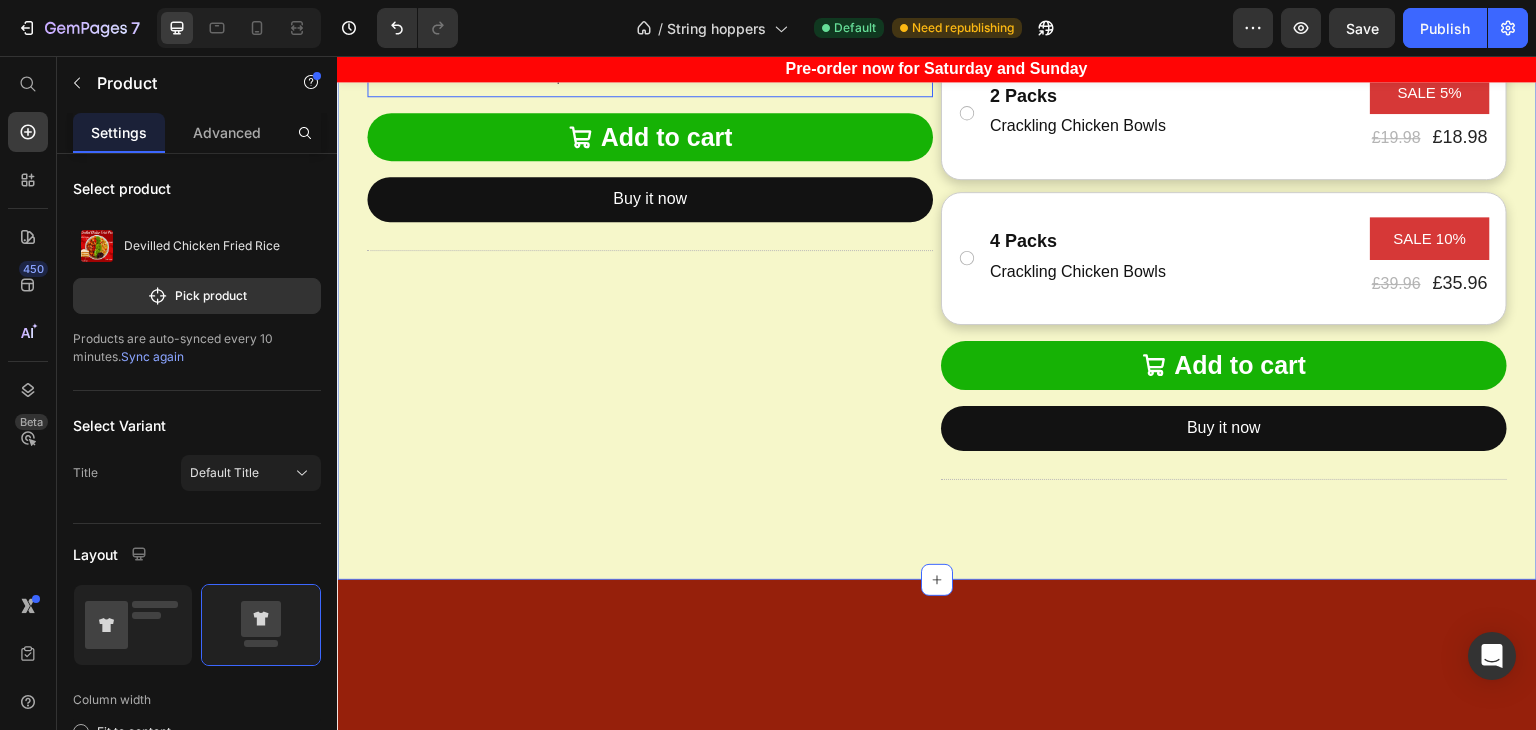 click on "Section 4" at bounding box center (1502, -468) 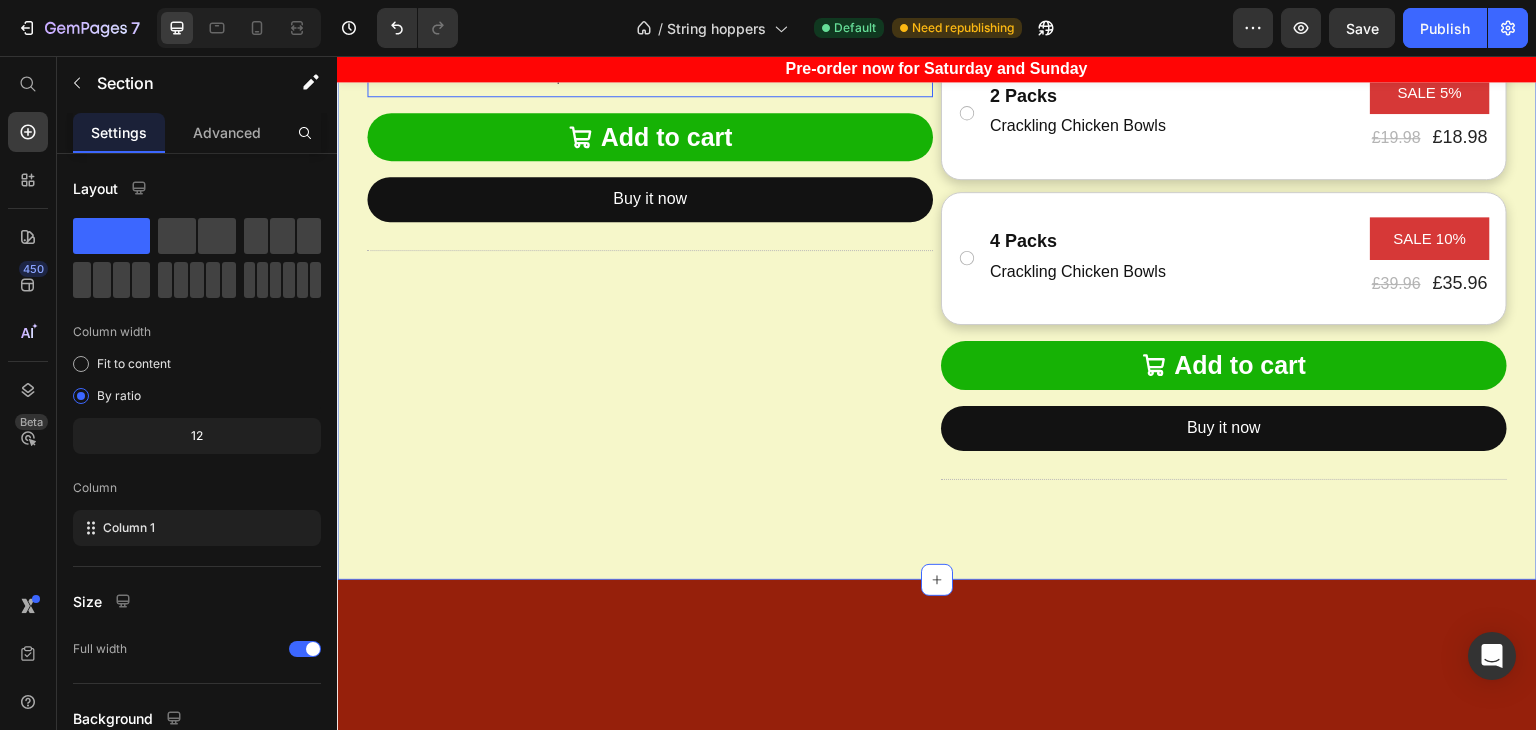 click 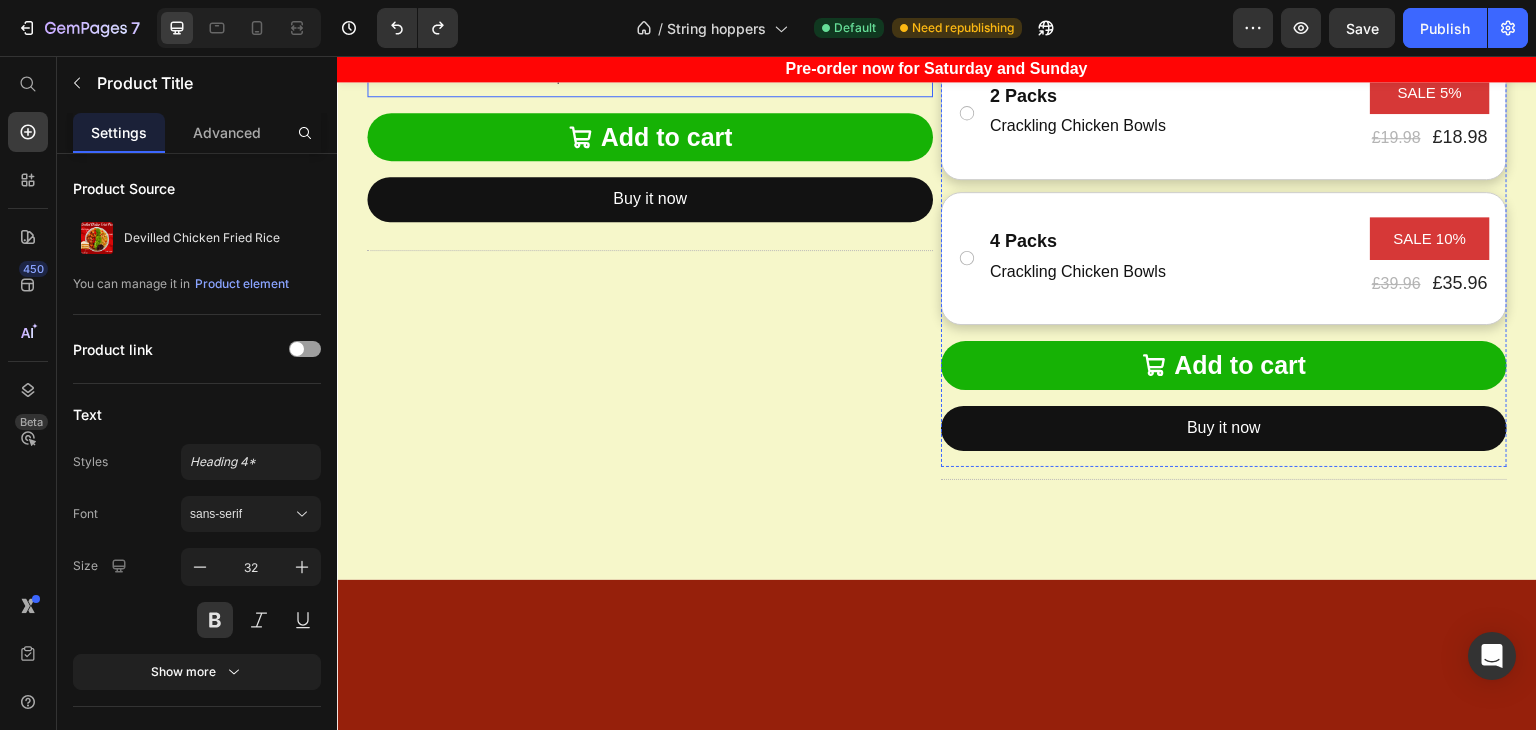 click on "Product Title" at bounding box center (985, -398) 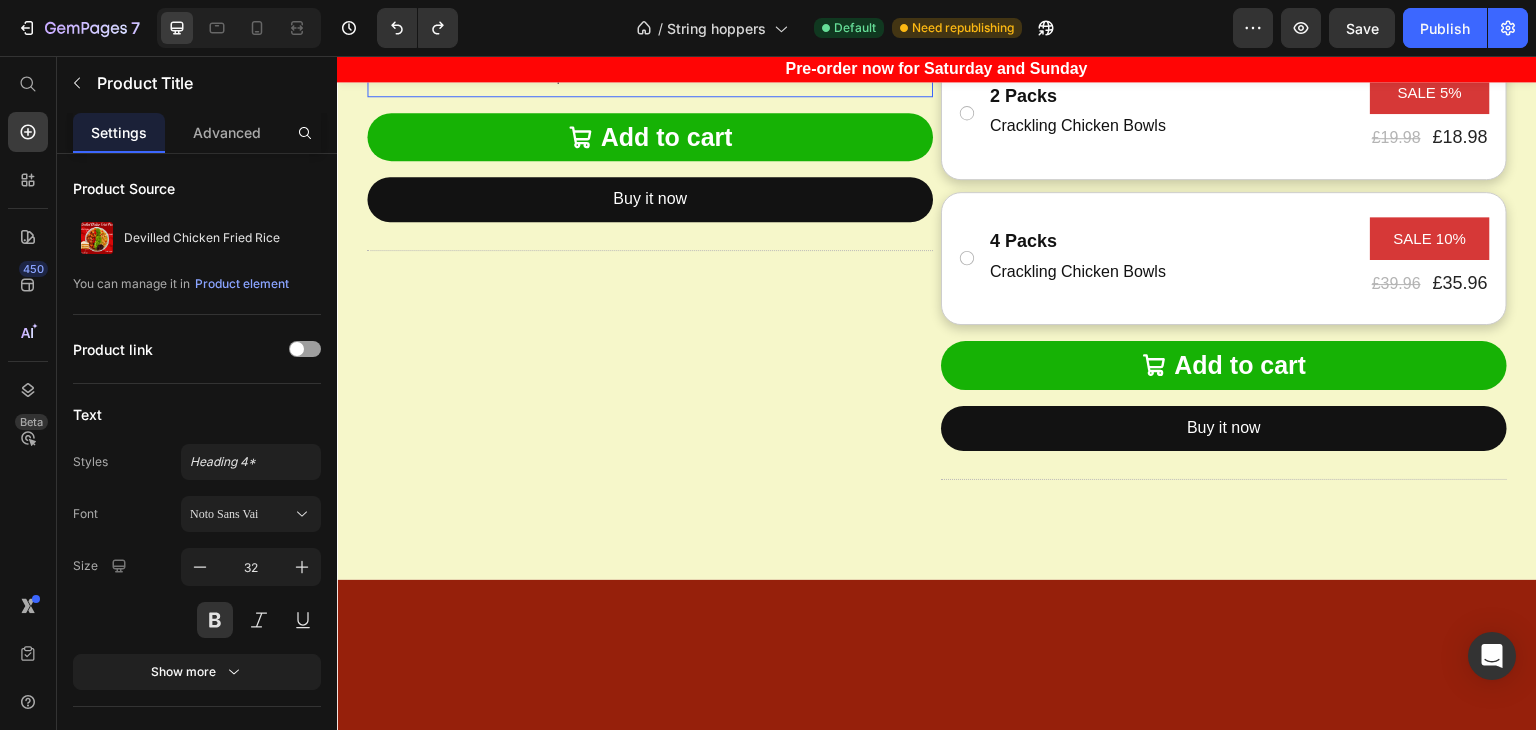 click at bounding box center (1136, -405) 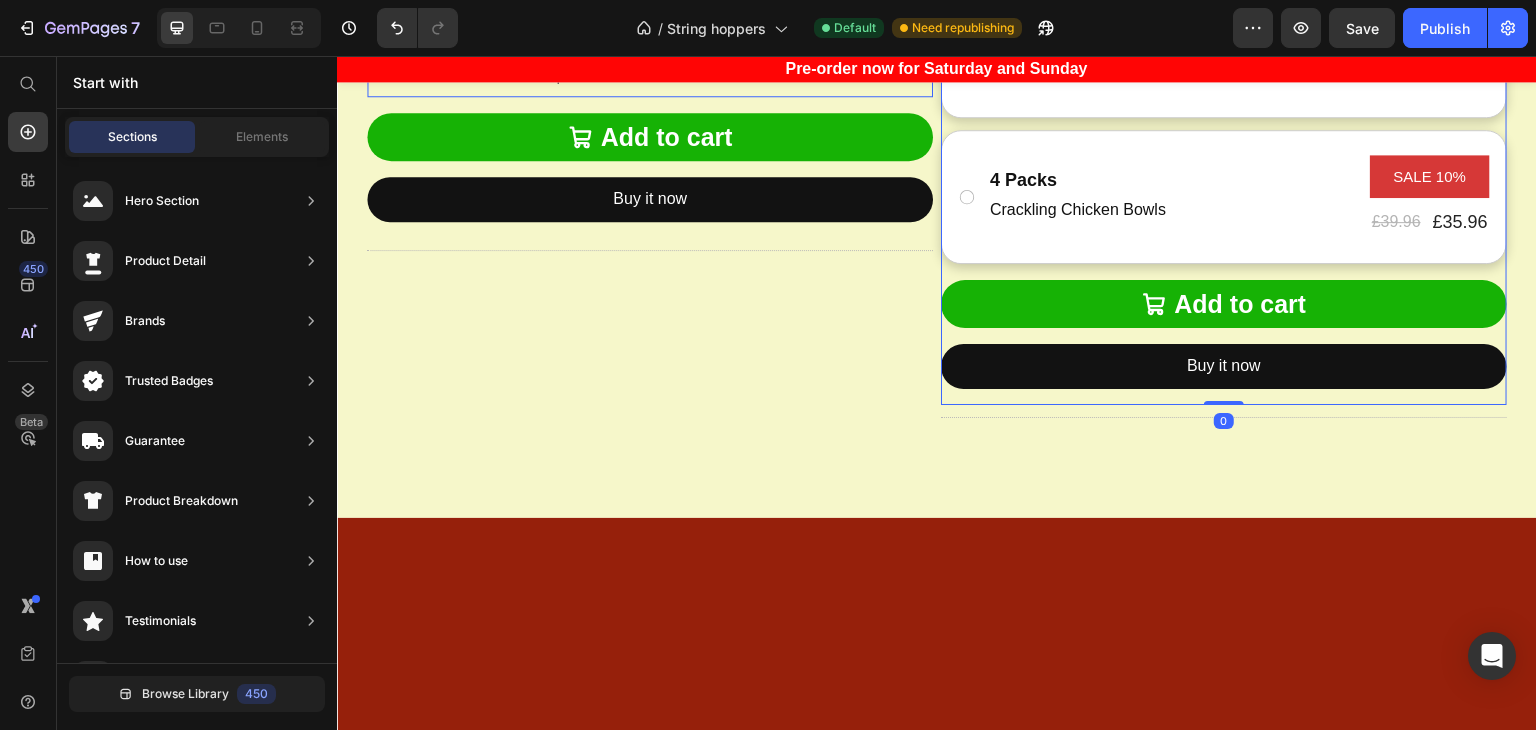 click on "Product" at bounding box center (992, -465) 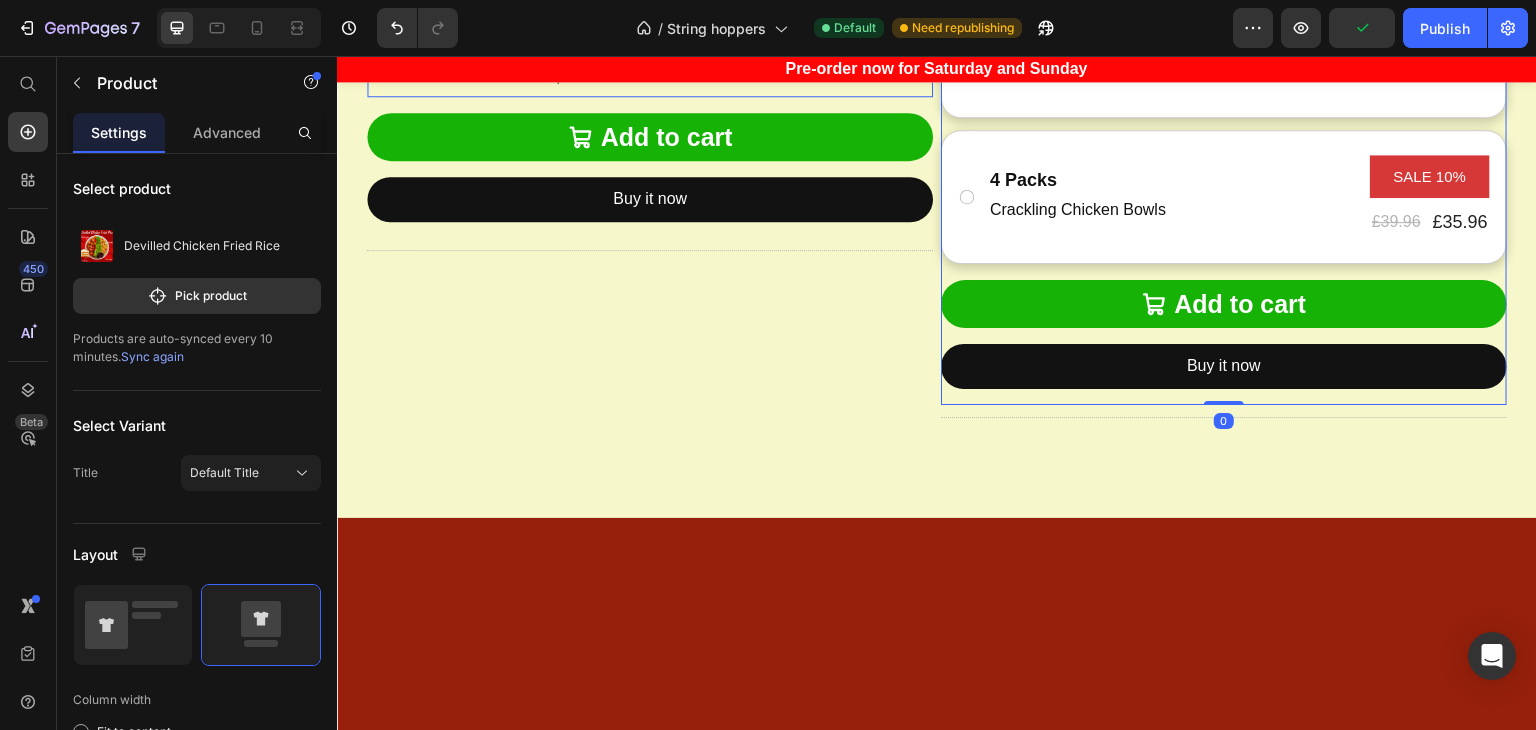 click 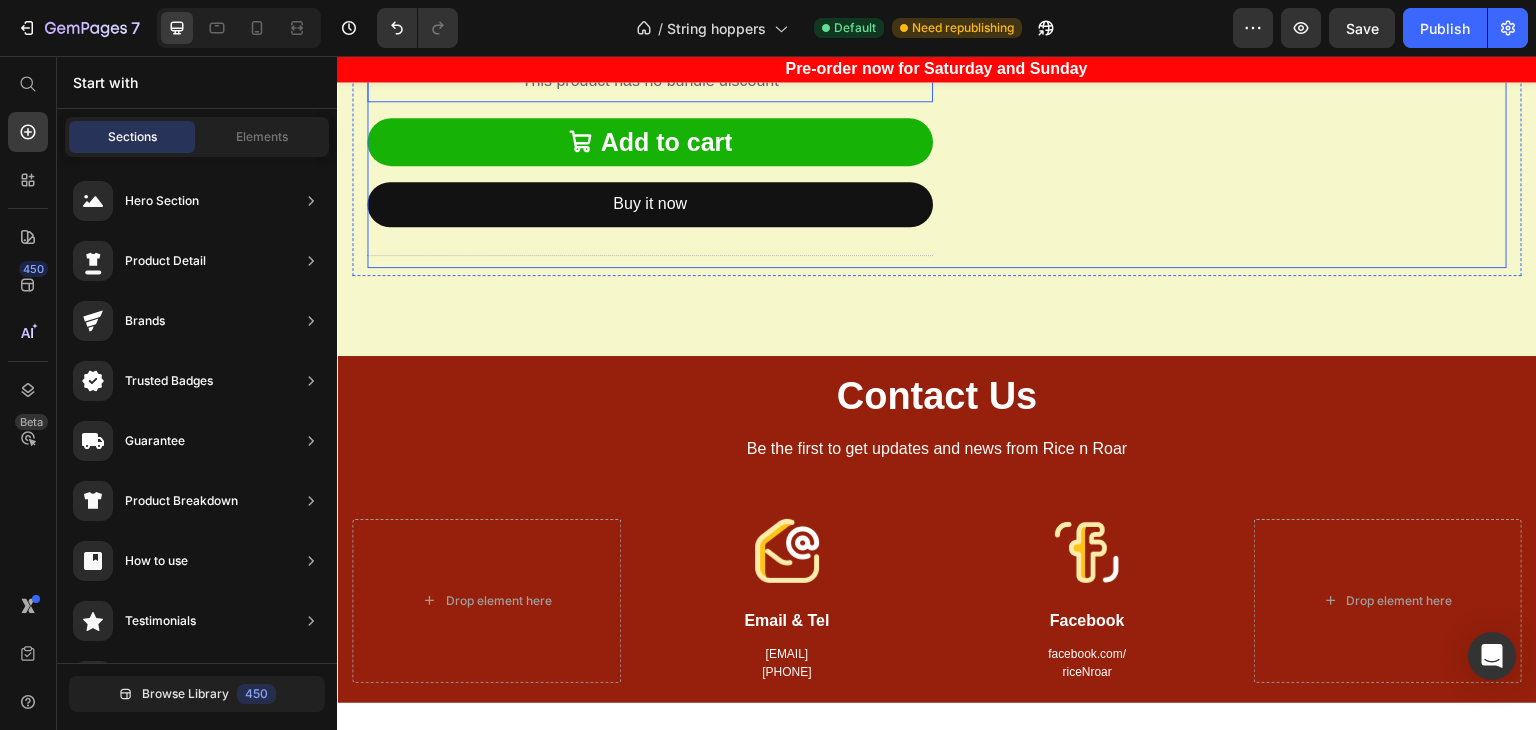scroll, scrollTop: 606, scrollLeft: 0, axis: vertical 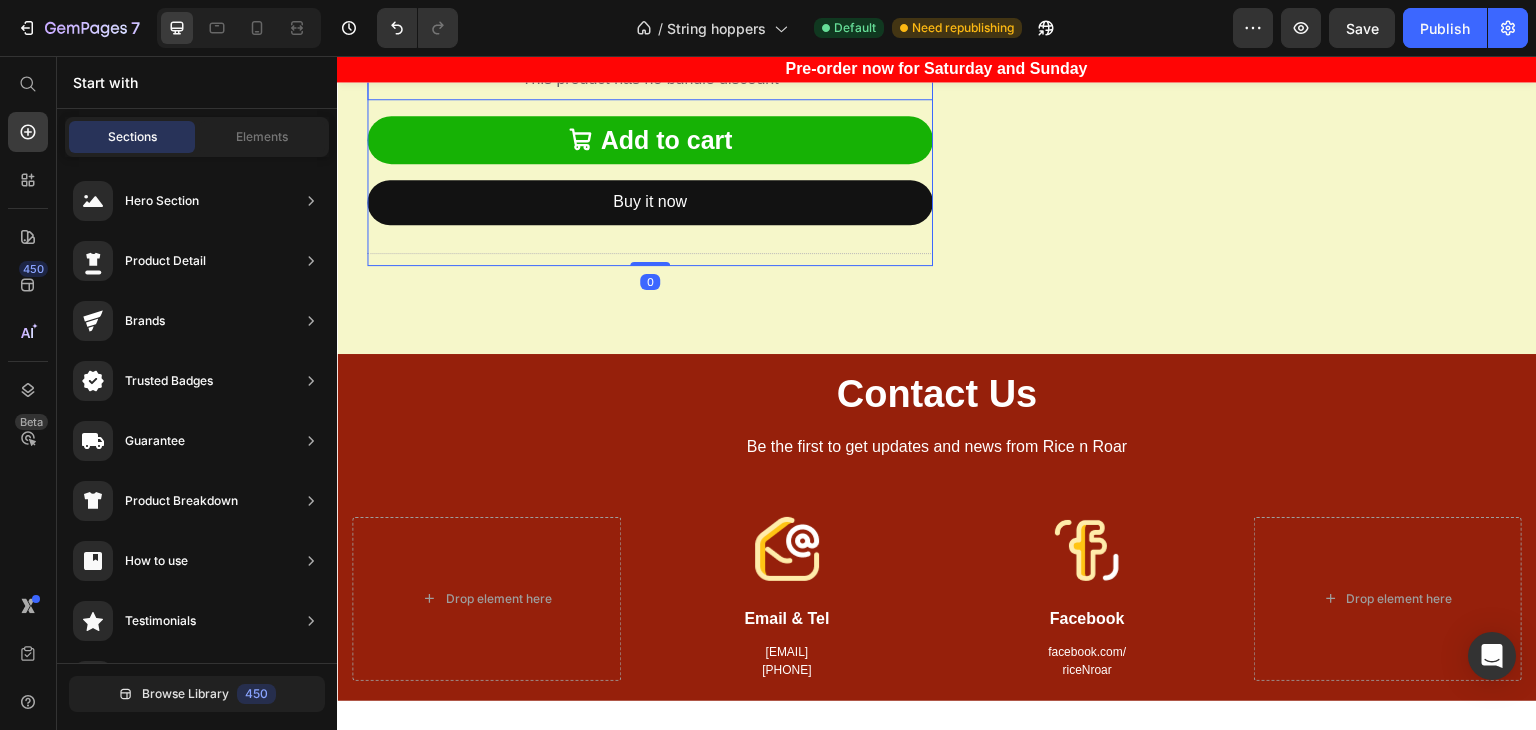 click on "Product" at bounding box center (447, -462) 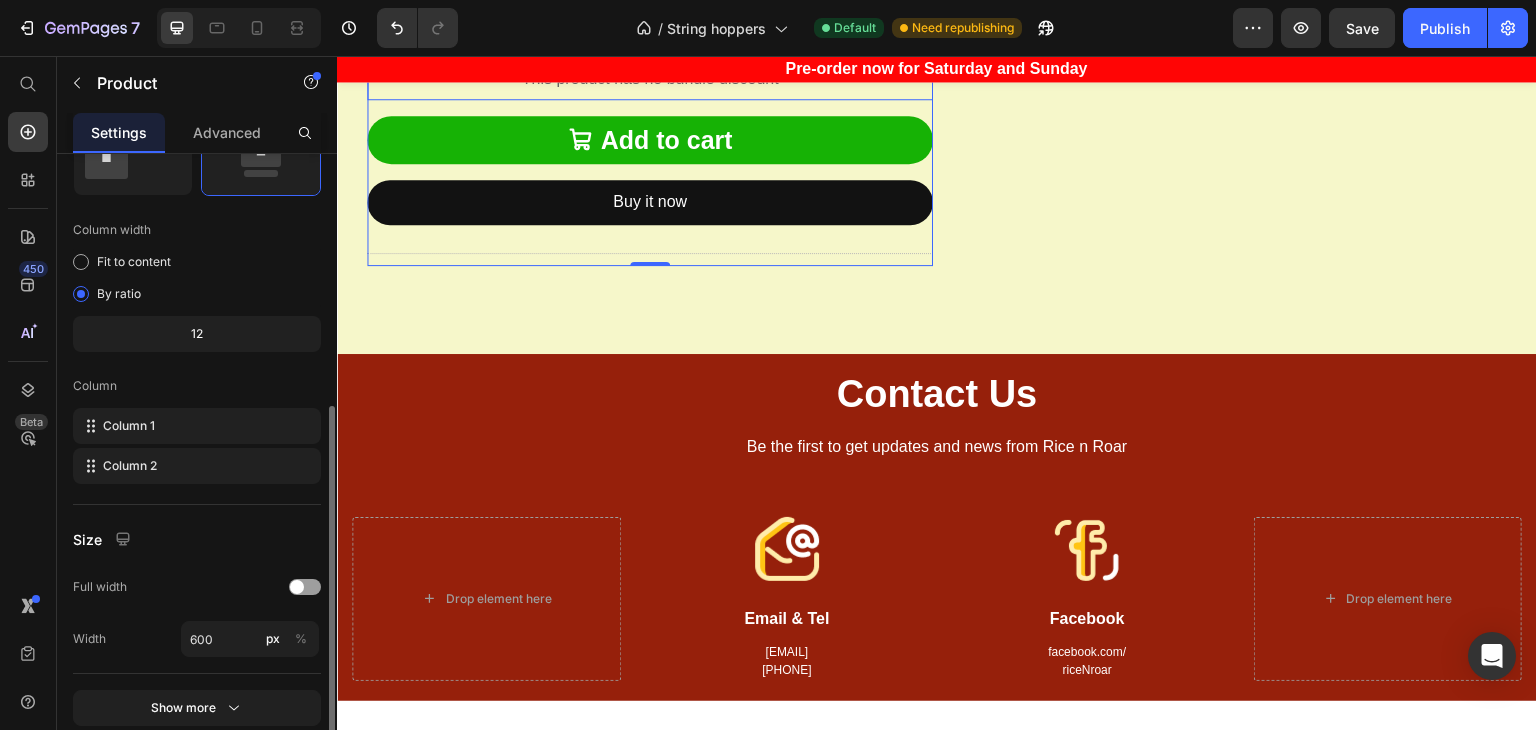 scroll, scrollTop: 471, scrollLeft: 0, axis: vertical 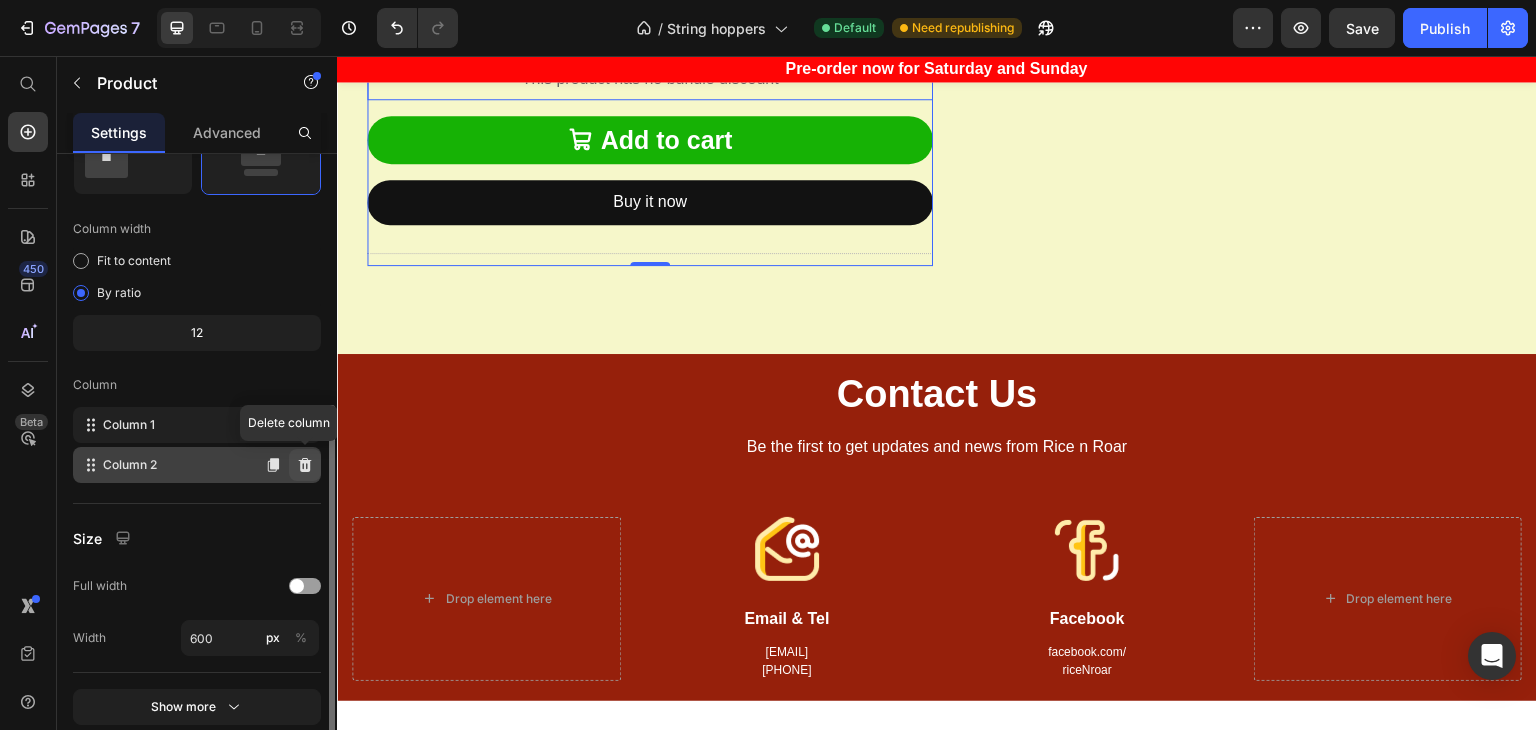 click 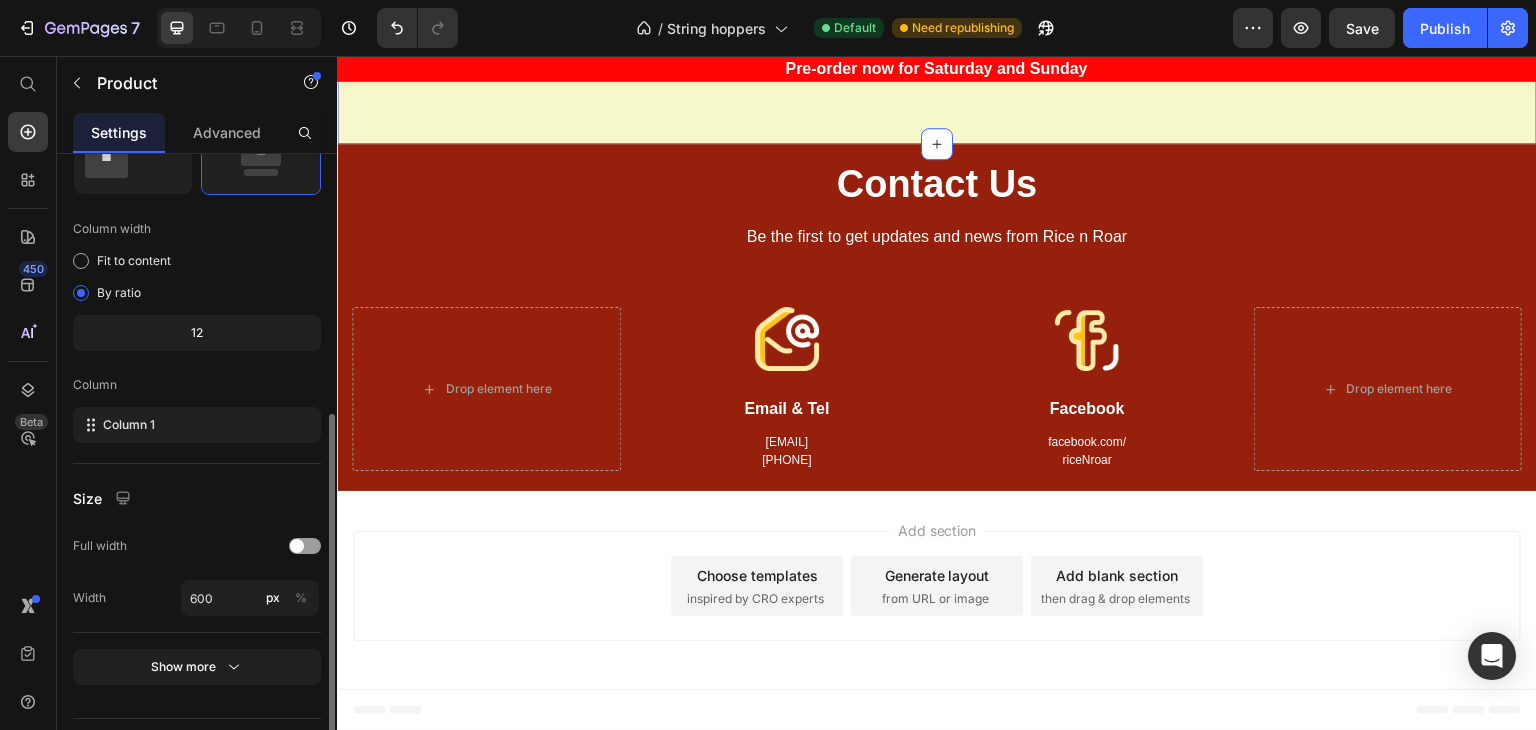 scroll, scrollTop: 660, scrollLeft: 0, axis: vertical 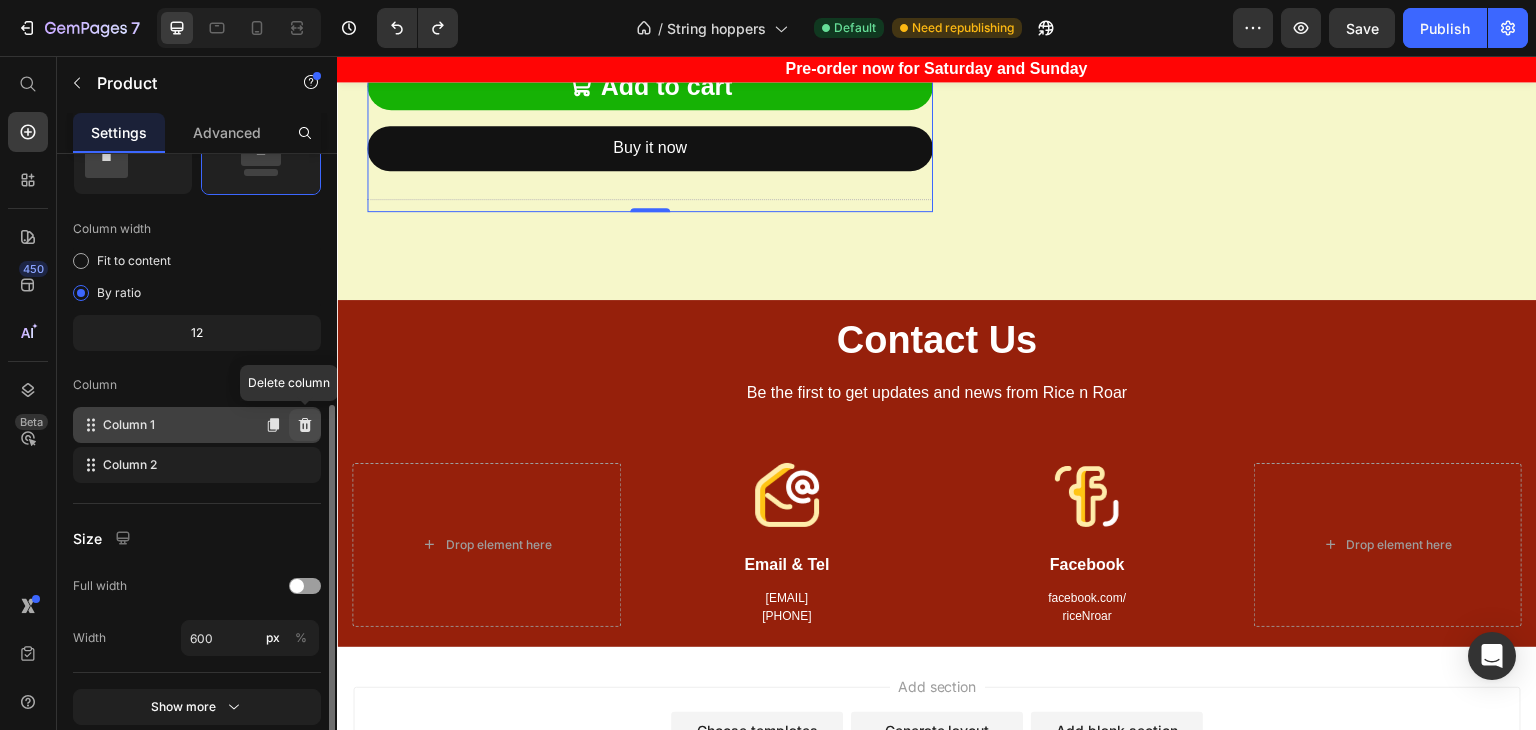 click 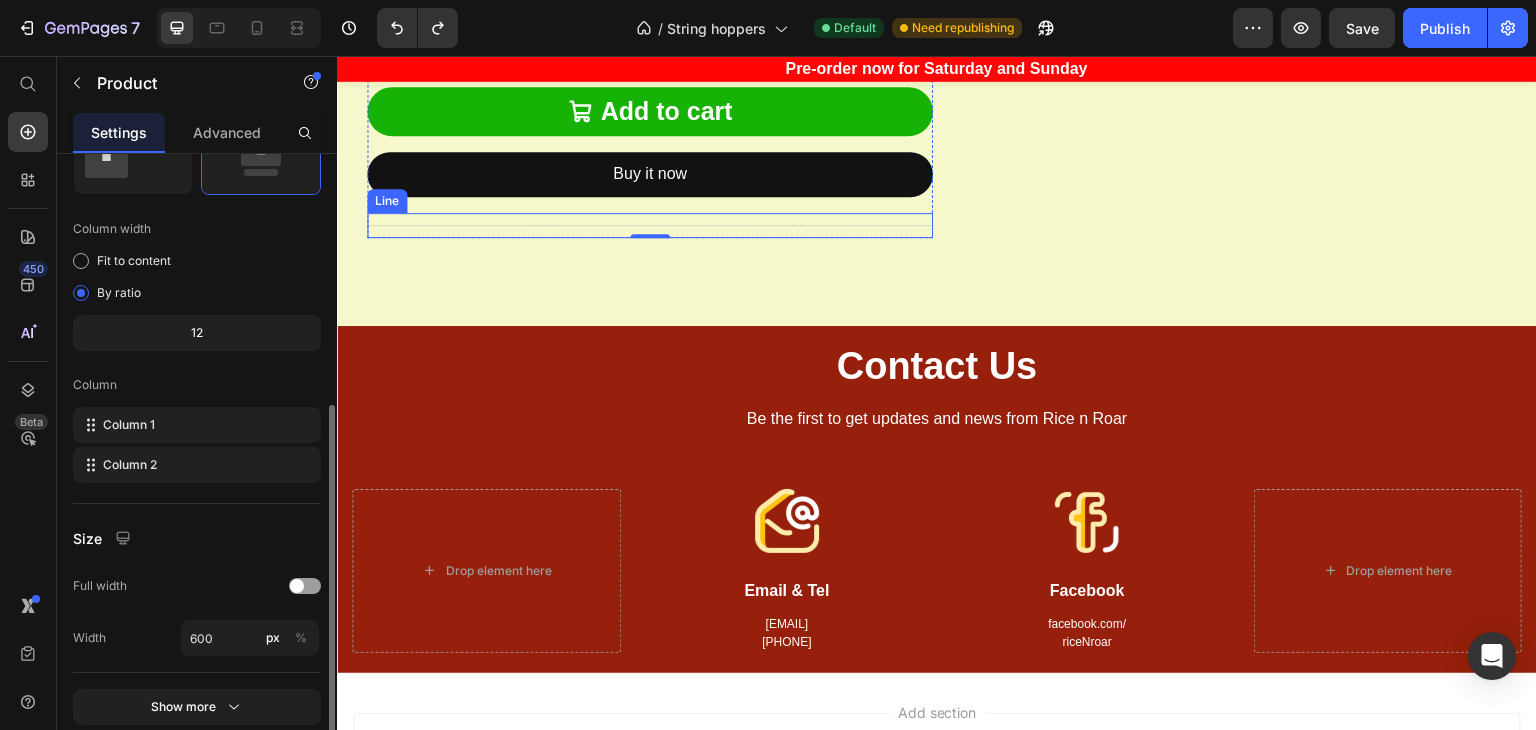 scroll, scrollTop: 1374, scrollLeft: 0, axis: vertical 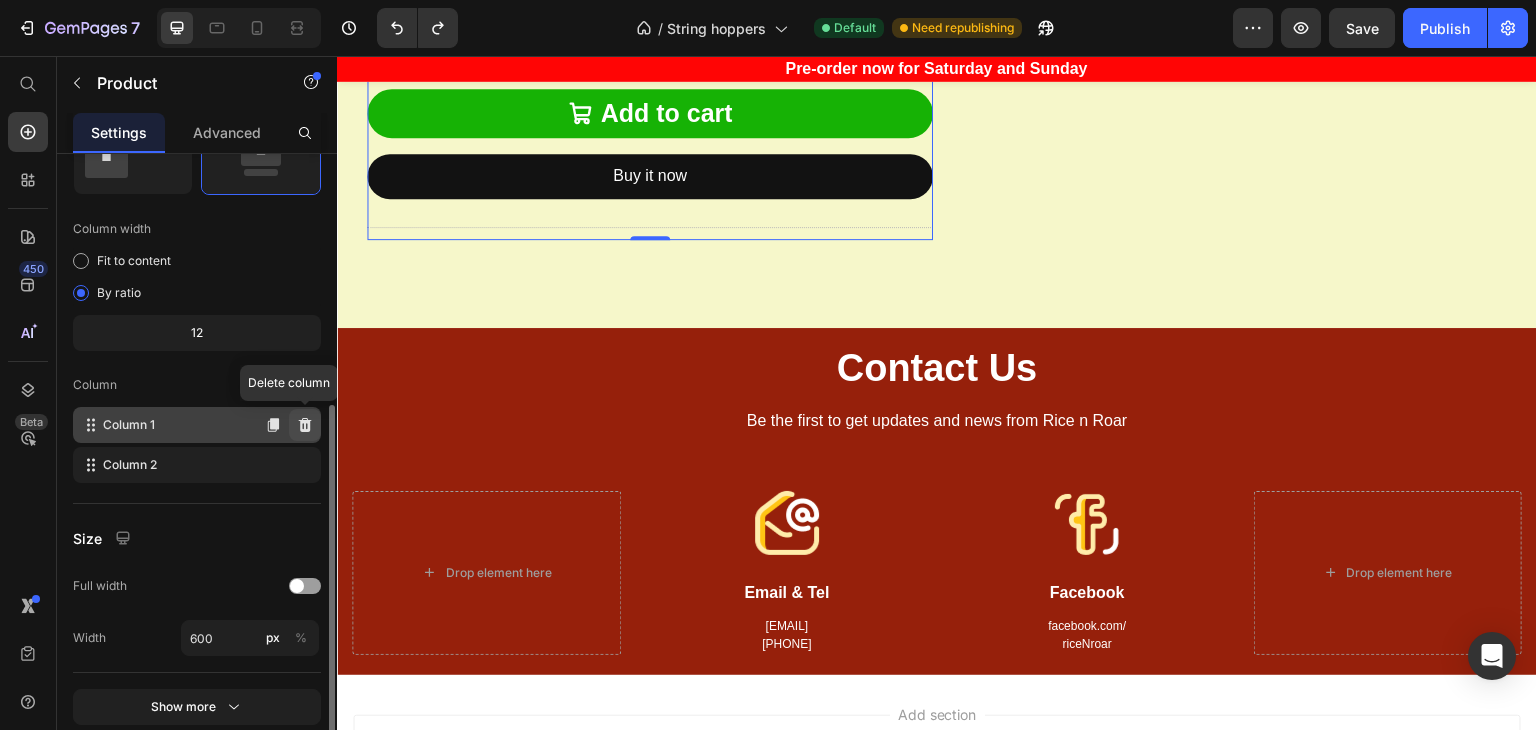 click 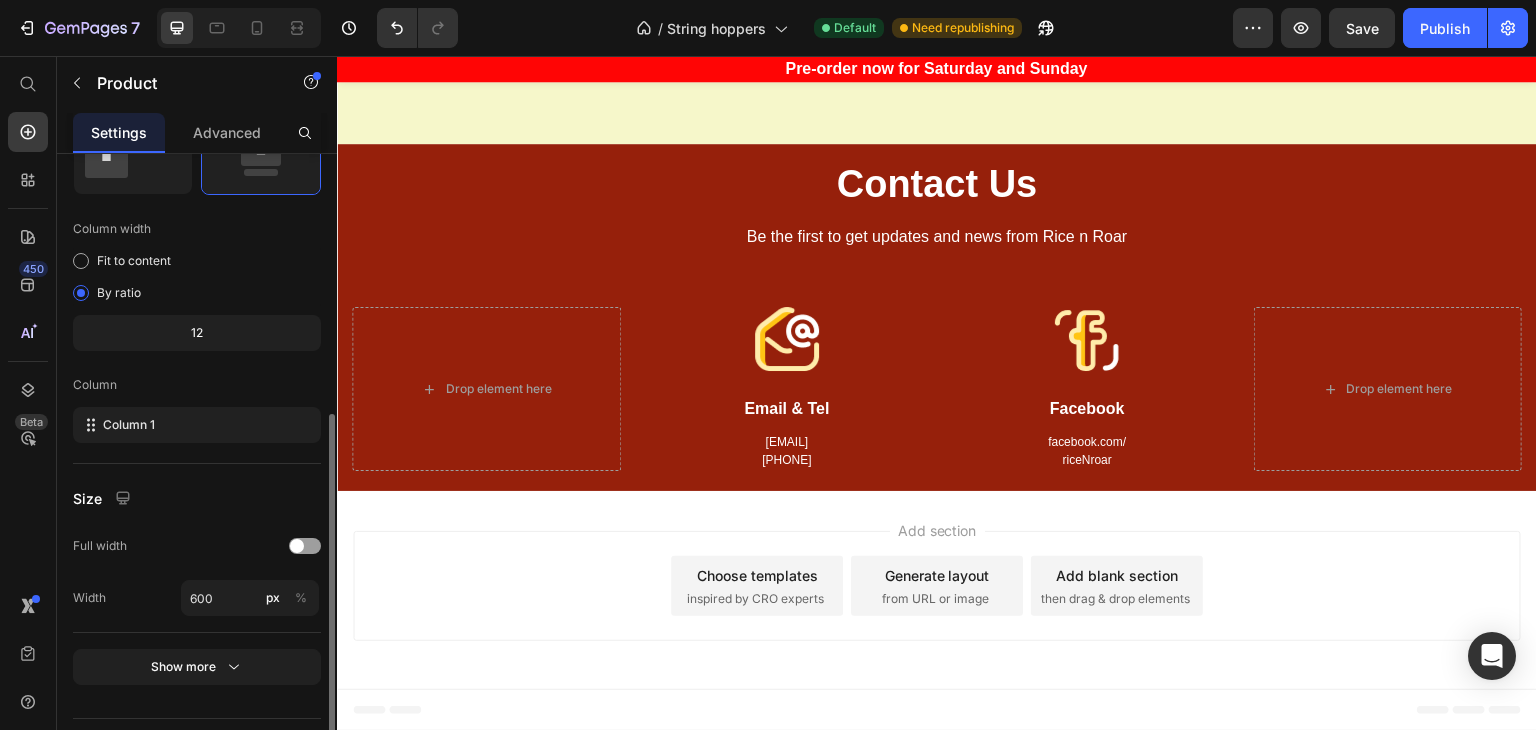 scroll, scrollTop: 516, scrollLeft: 0, axis: vertical 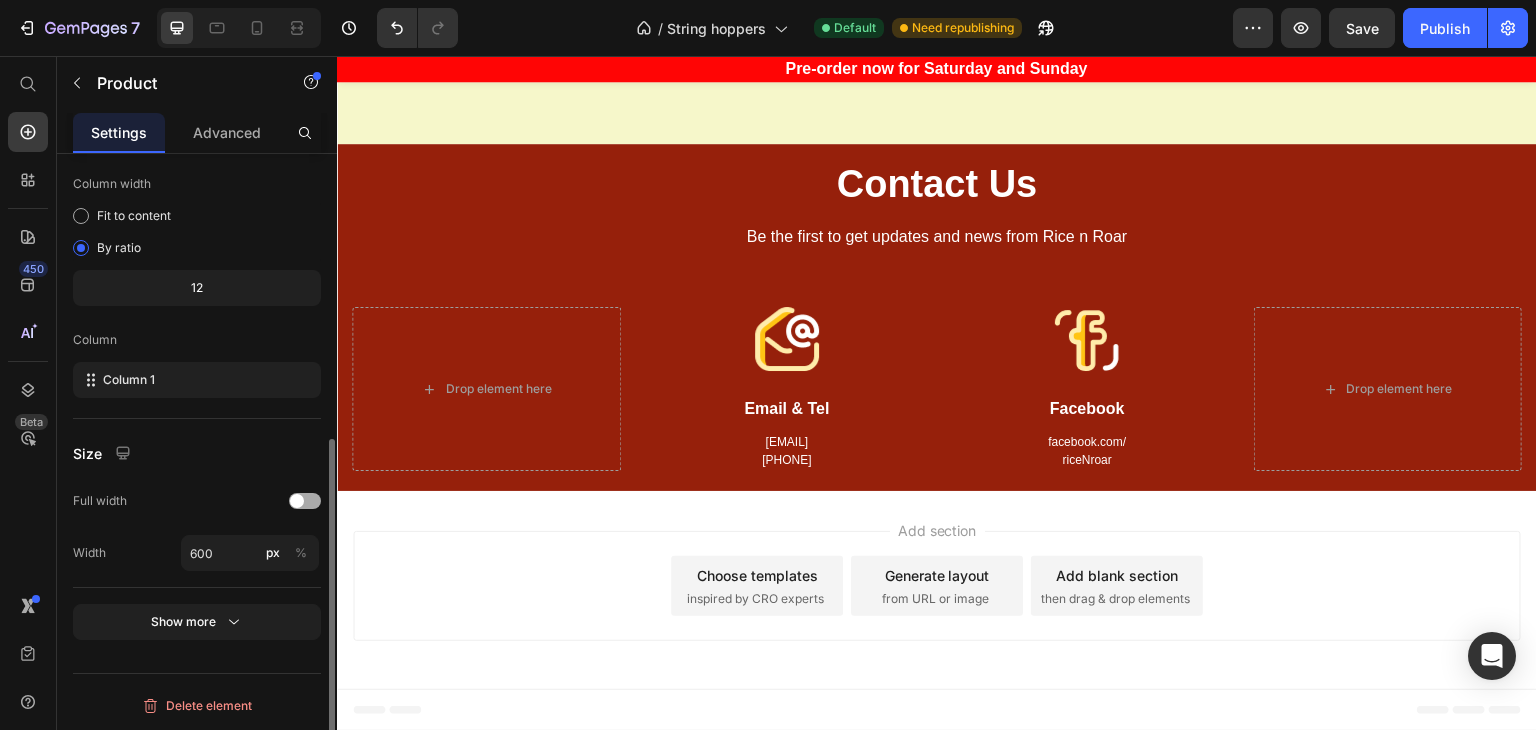 click at bounding box center [305, 501] 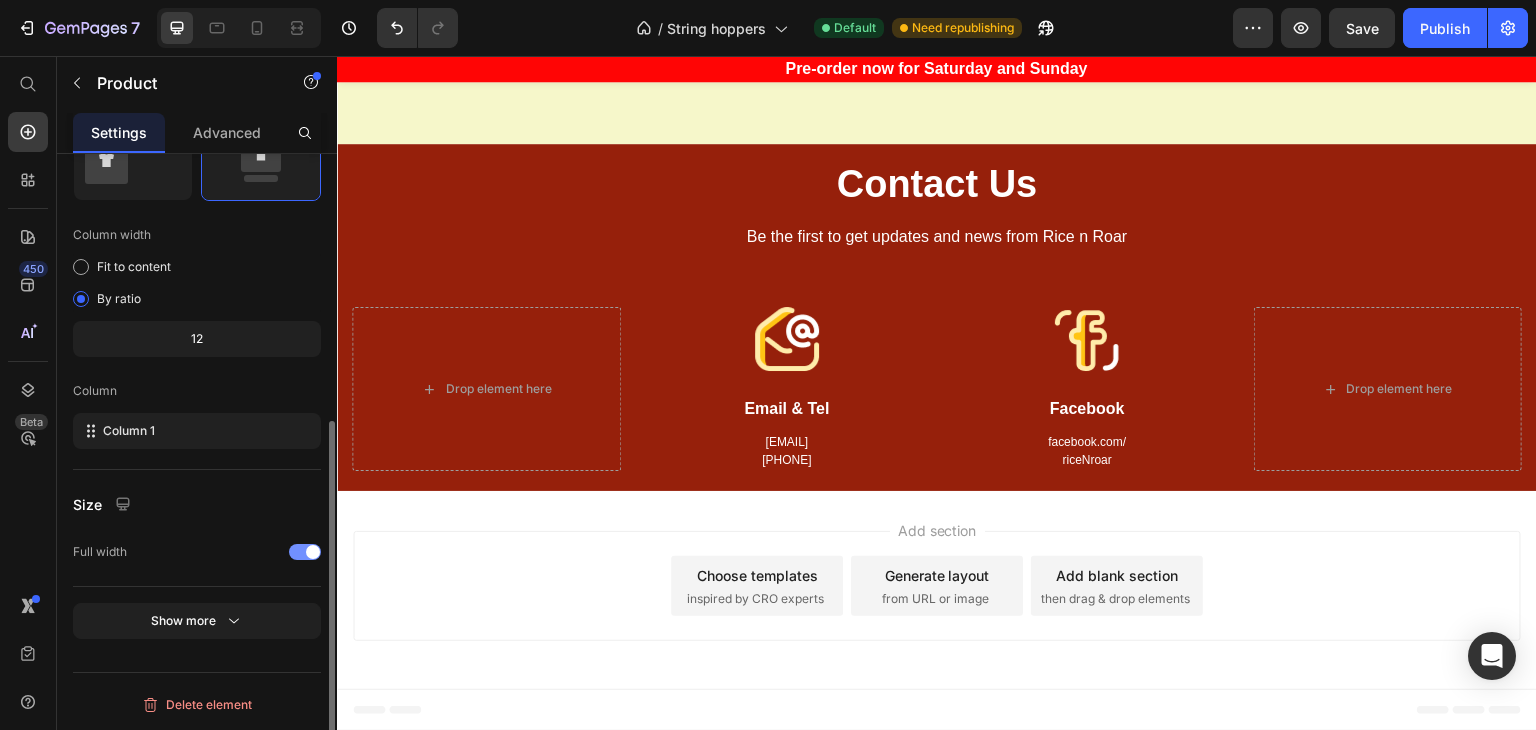 scroll, scrollTop: 464, scrollLeft: 0, axis: vertical 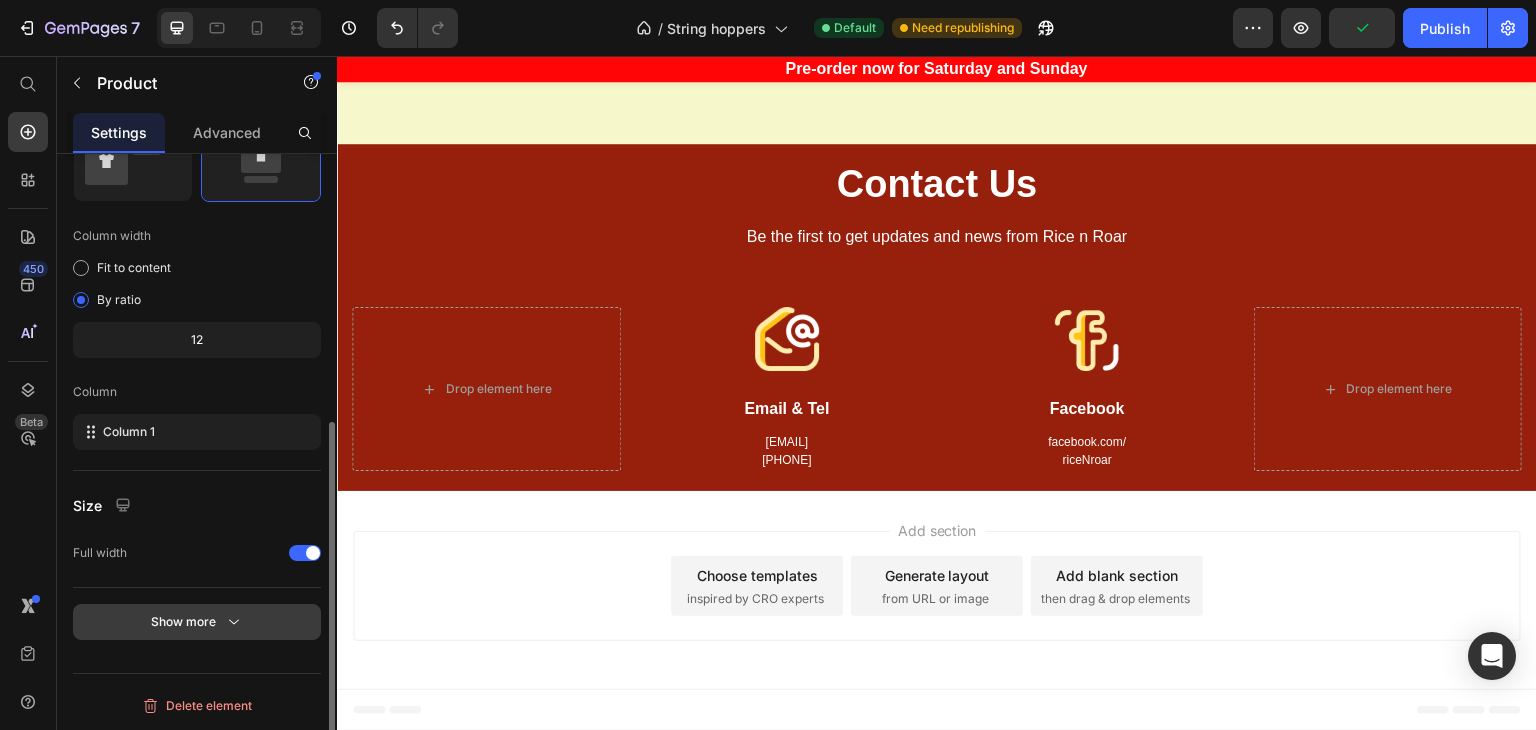 click on "Show more" at bounding box center [197, 622] 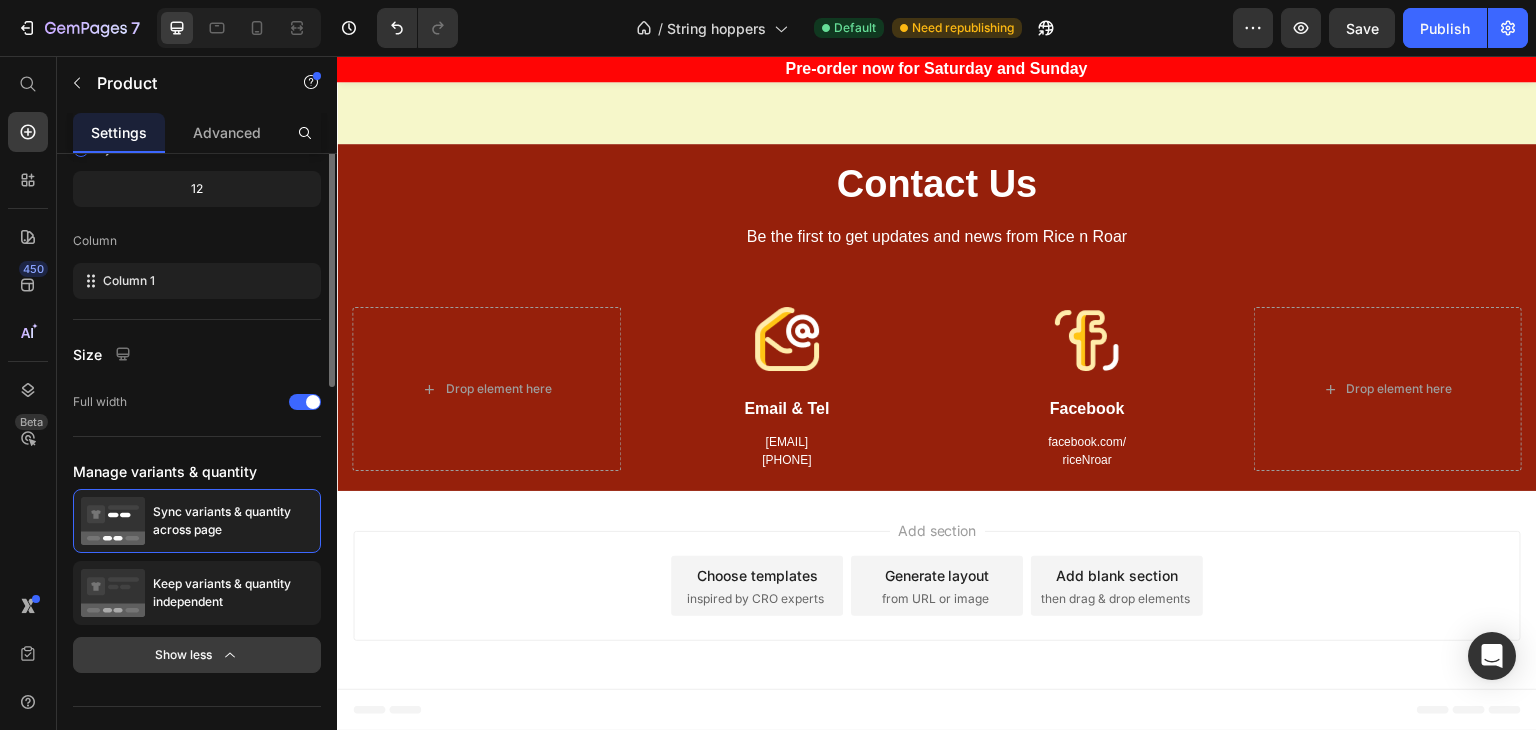 scroll, scrollTop: 0, scrollLeft: 0, axis: both 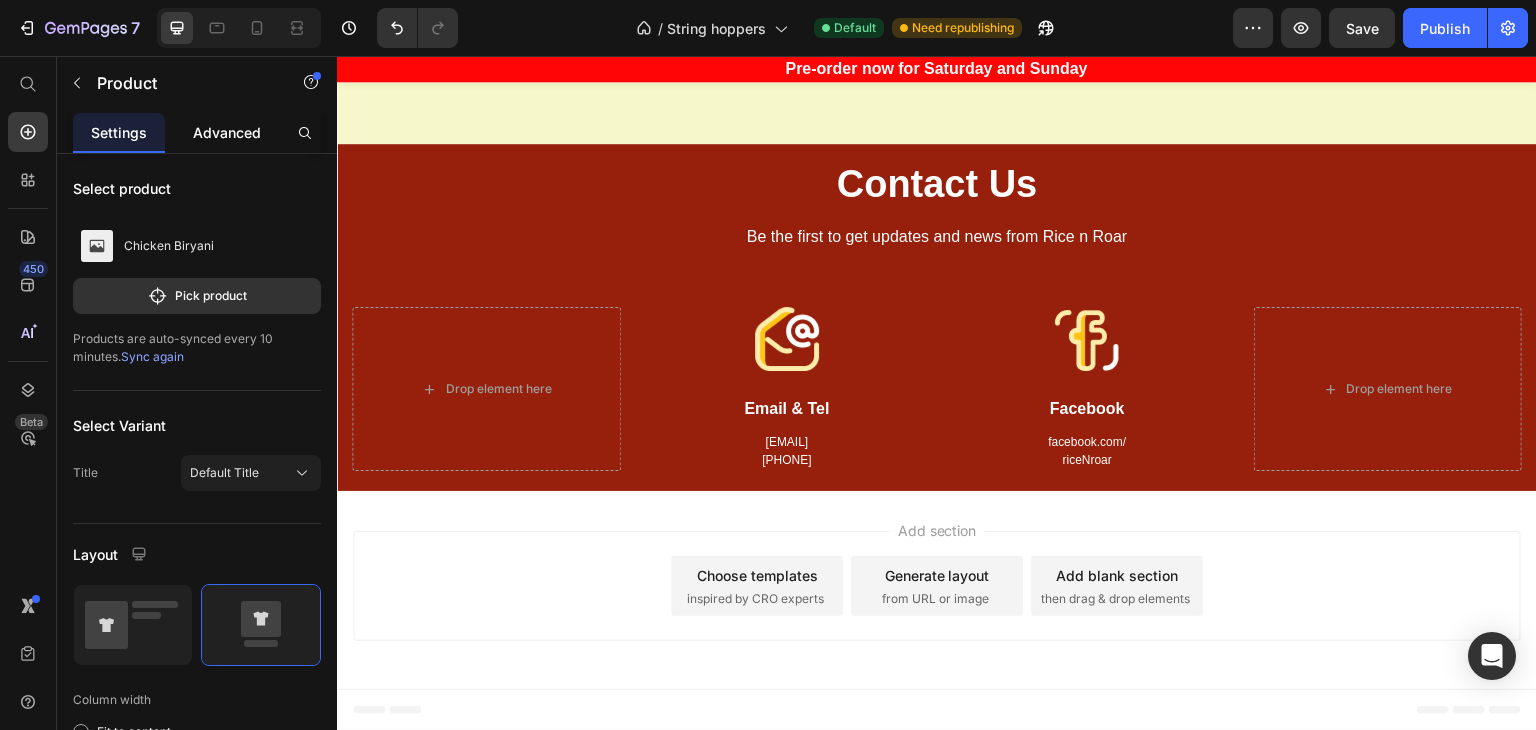 click on "Advanced" at bounding box center (227, 132) 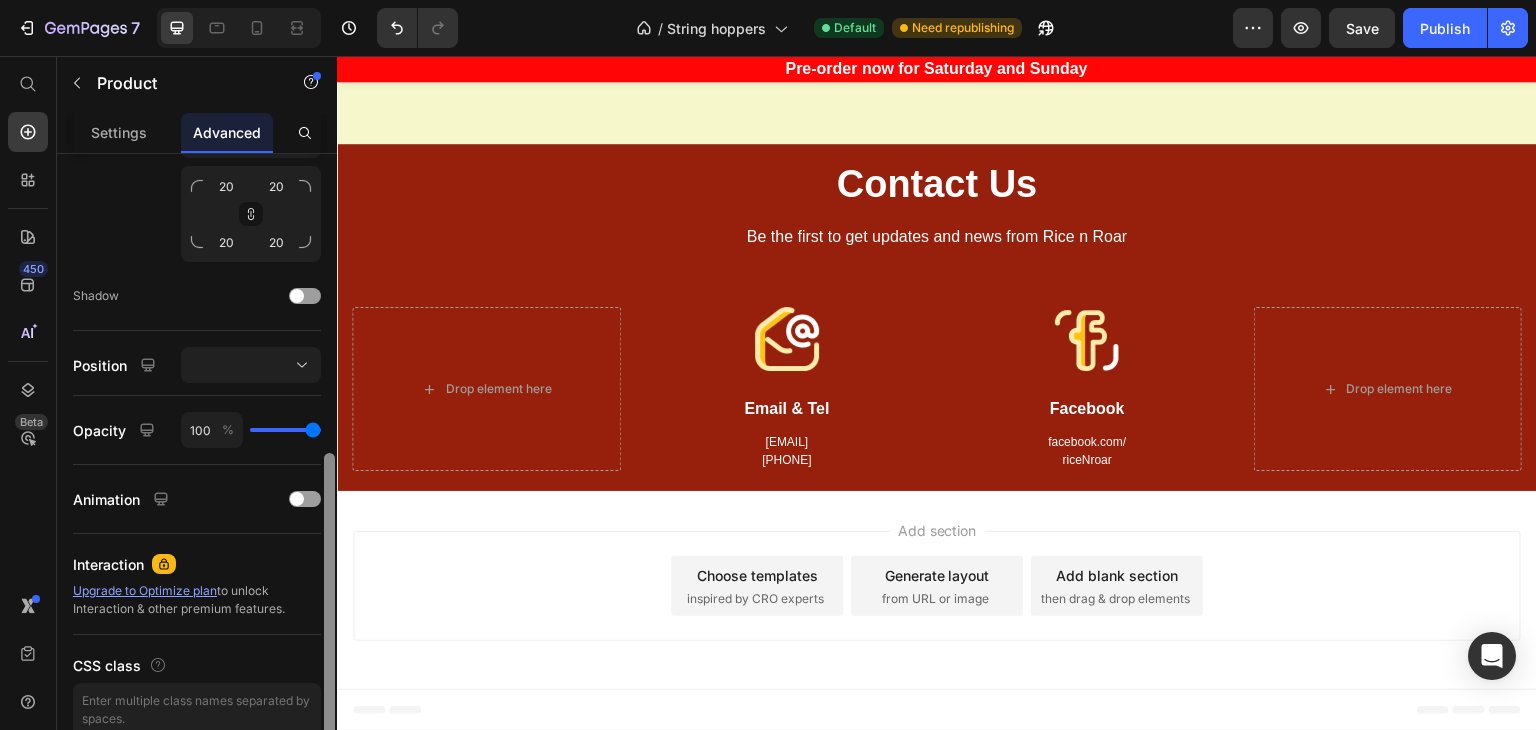 scroll, scrollTop: 647, scrollLeft: 0, axis: vertical 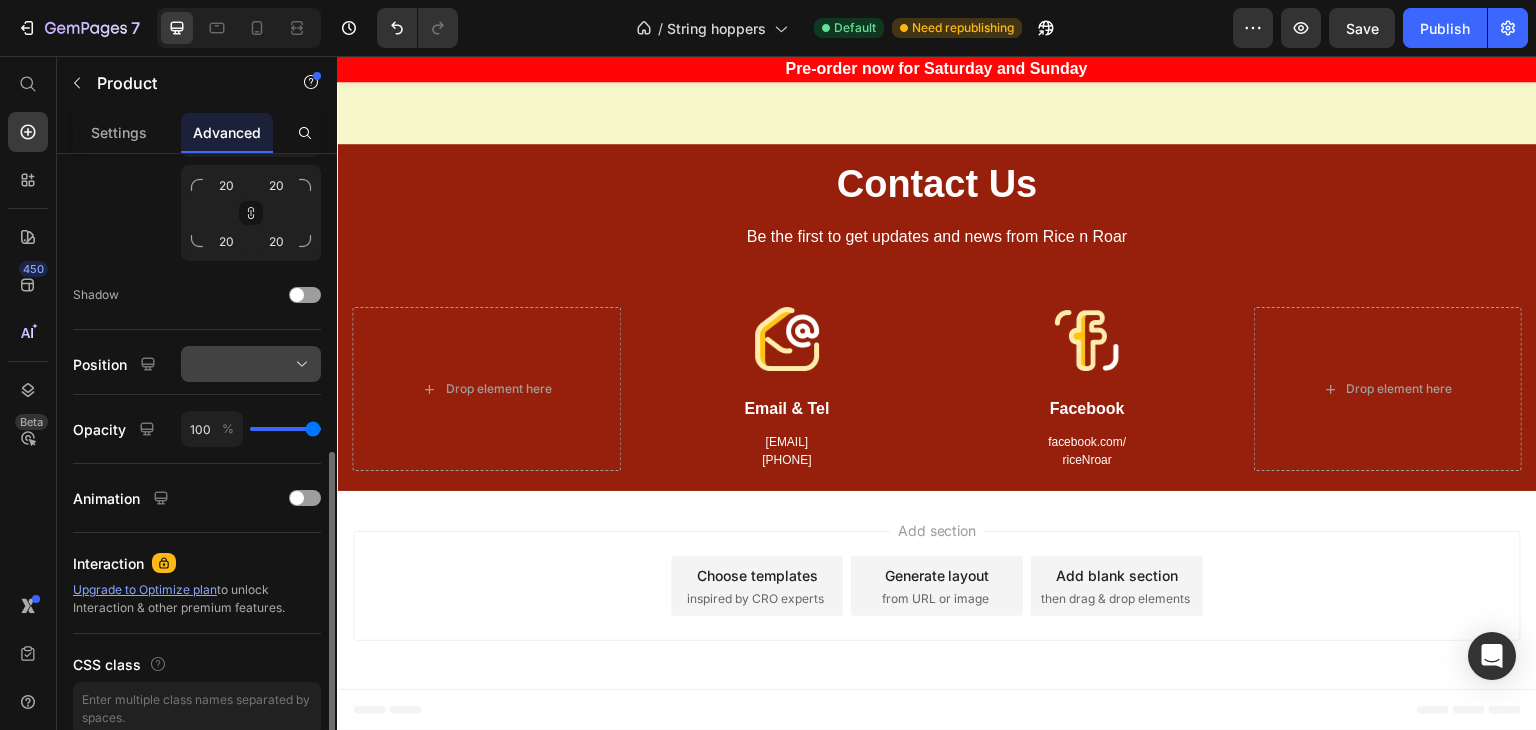 click at bounding box center [251, 364] 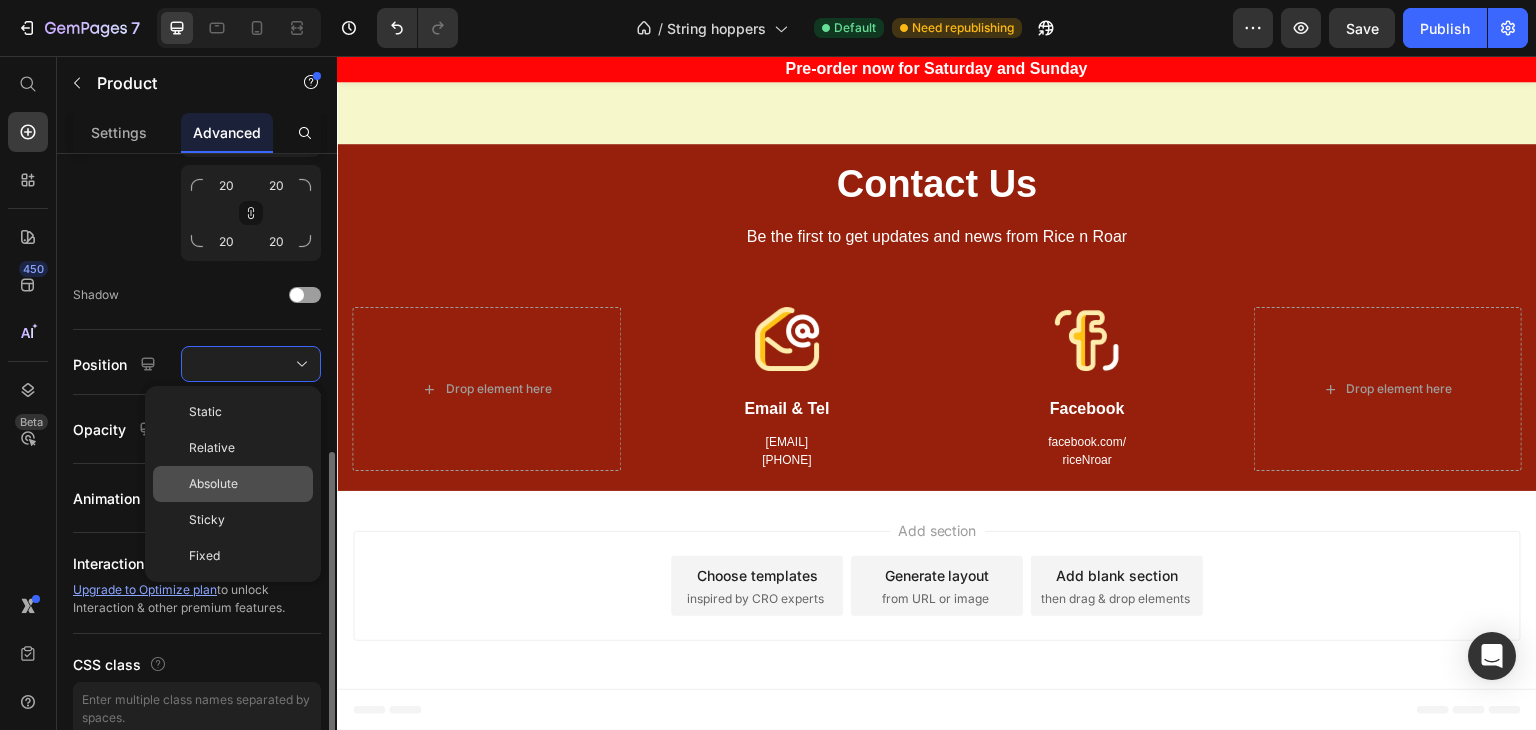 click on "Absolute" at bounding box center (247, 484) 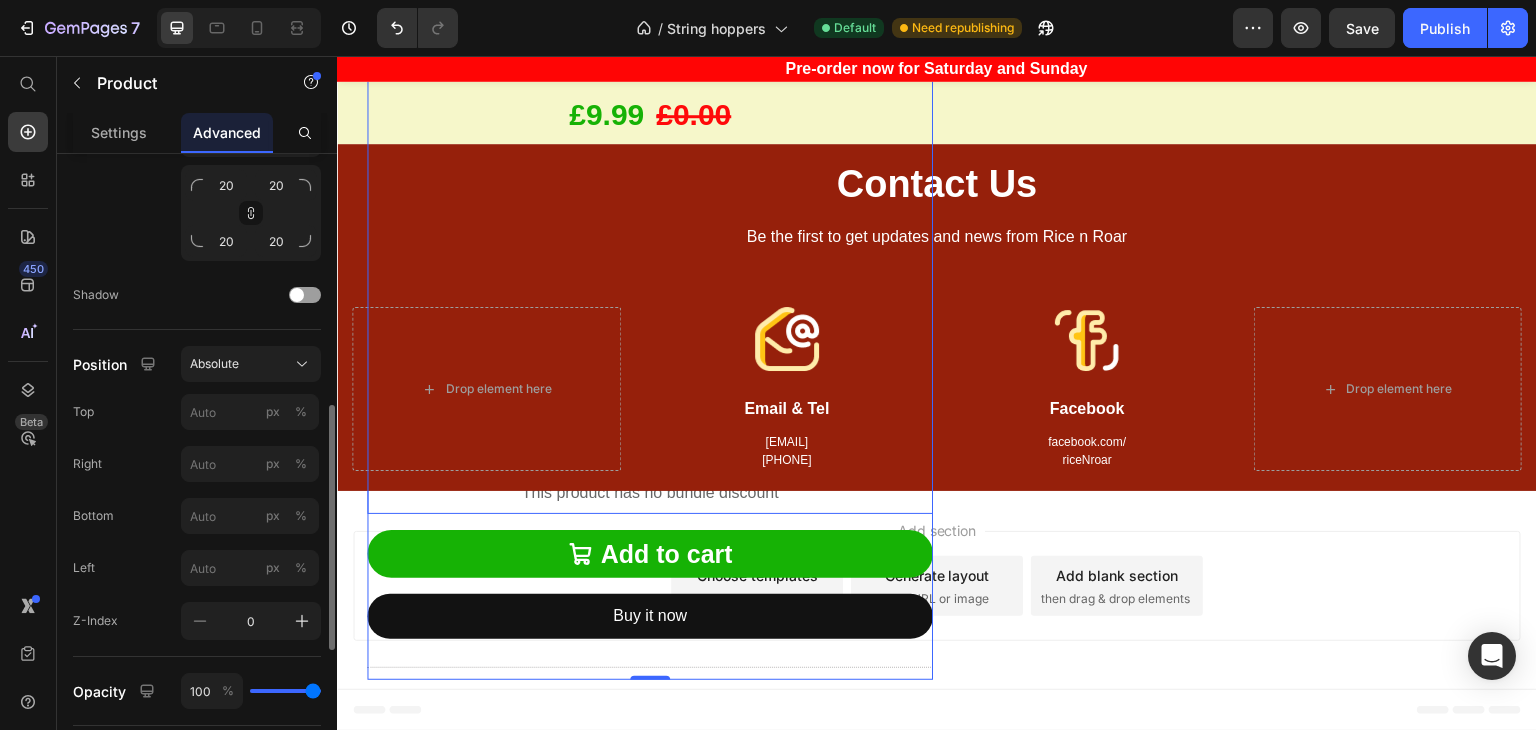 scroll, scrollTop: 875, scrollLeft: 0, axis: vertical 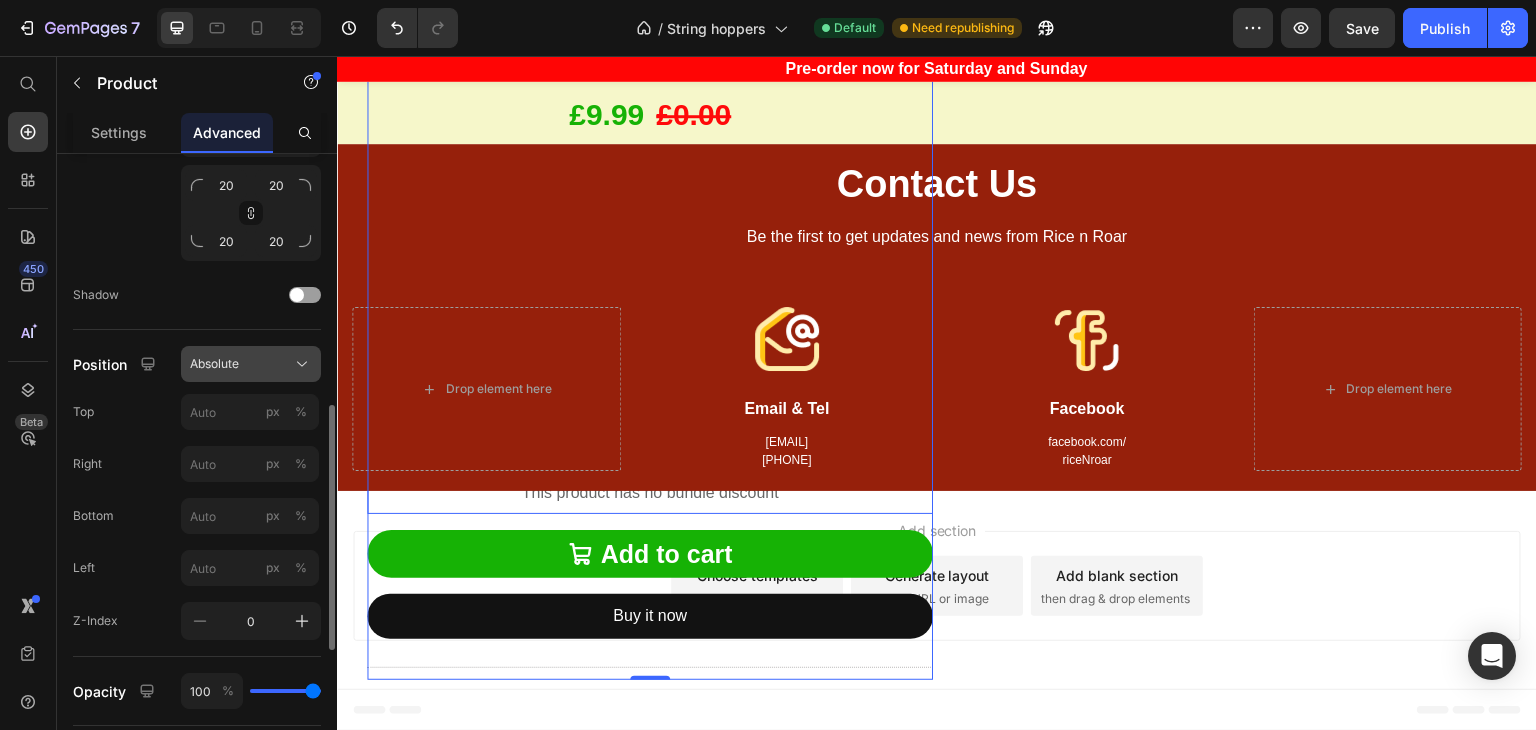 click on "Absolute" 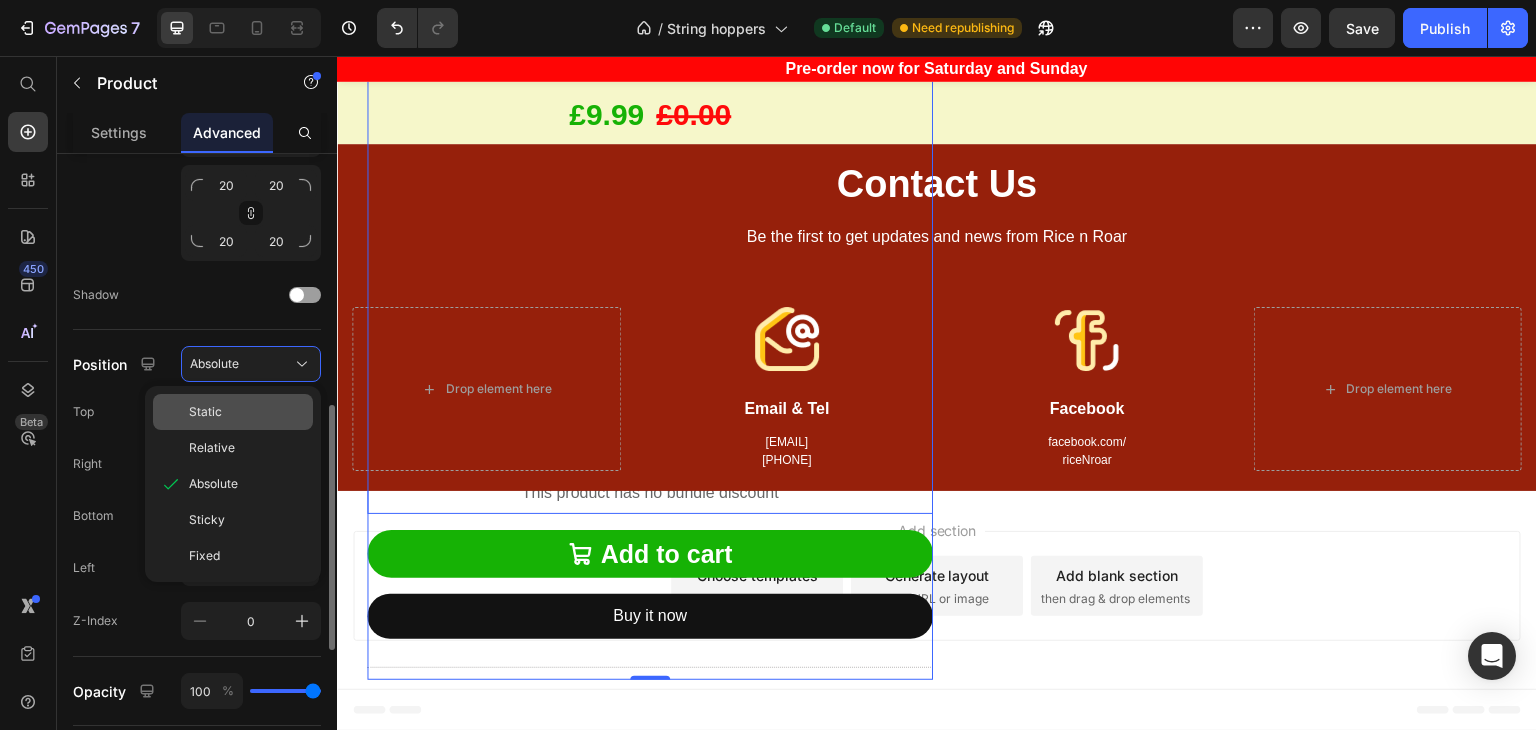 click on "Static" 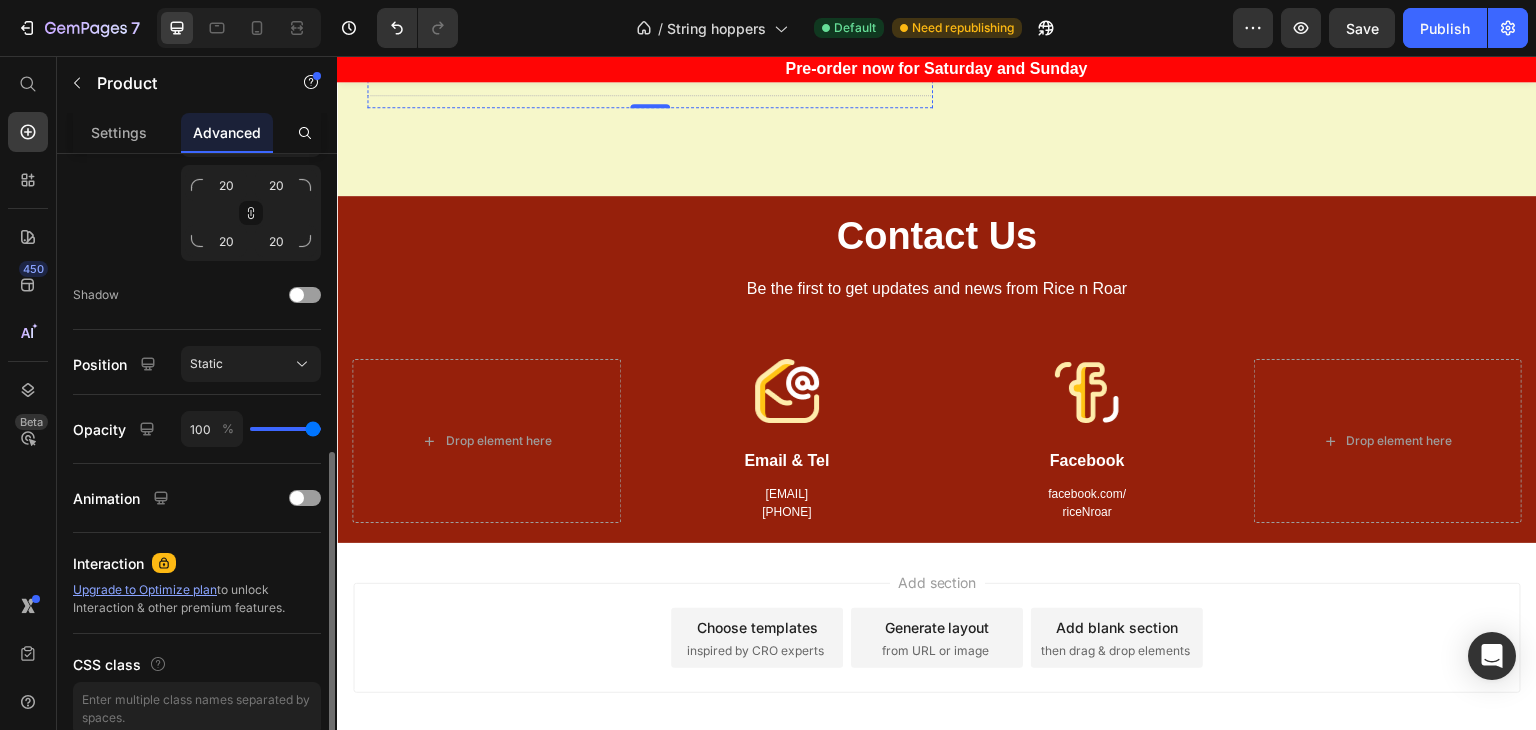scroll, scrollTop: 788, scrollLeft: 0, axis: vertical 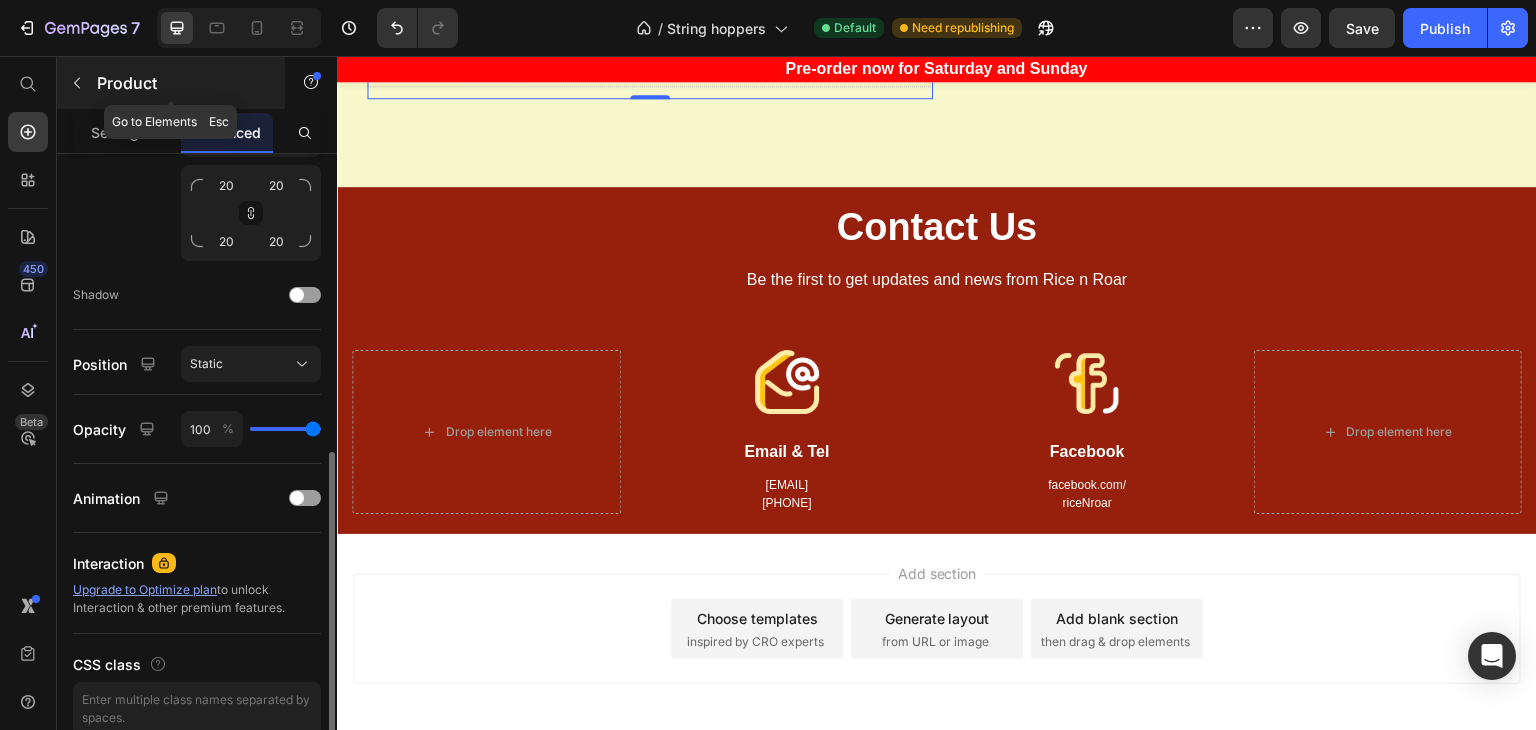 click 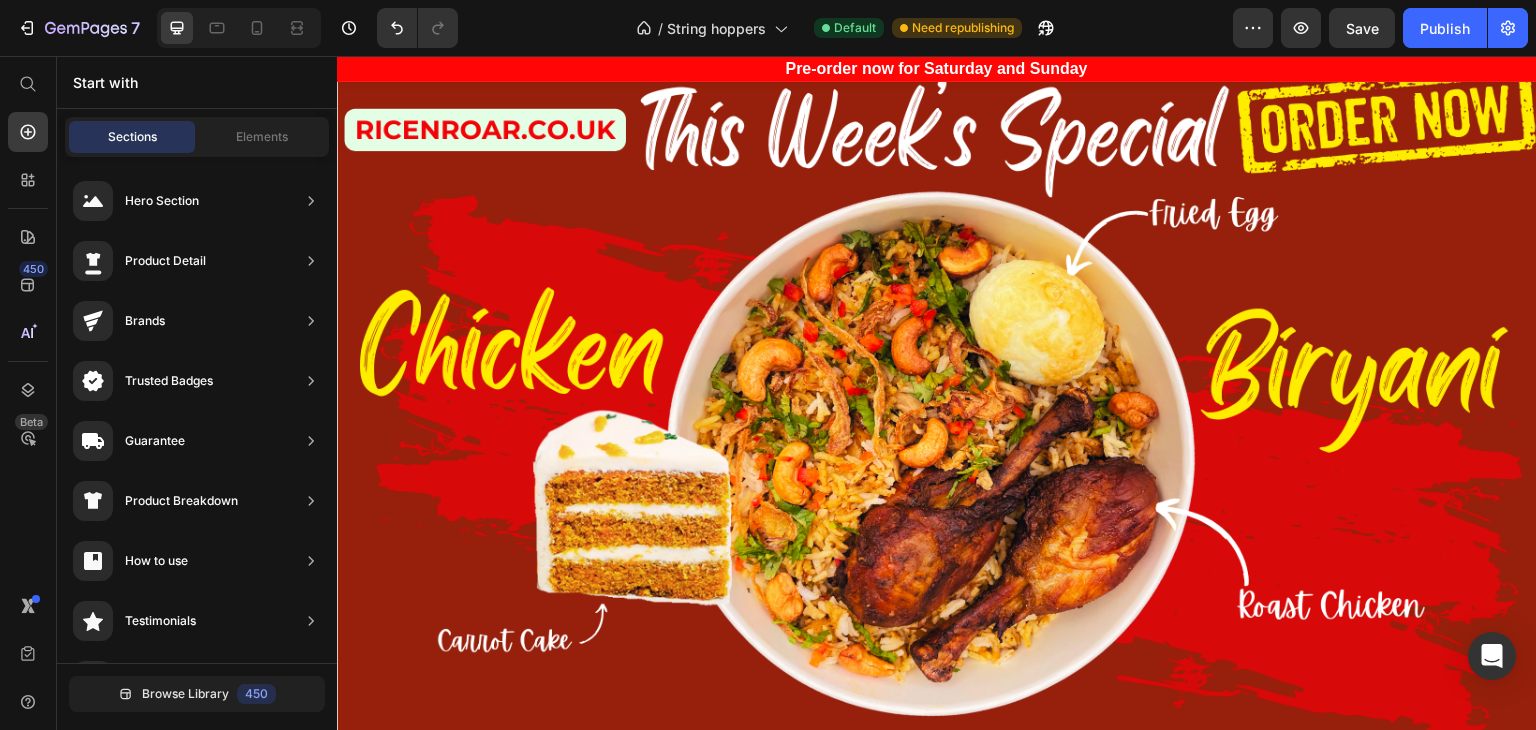 scroll, scrollTop: 0, scrollLeft: 0, axis: both 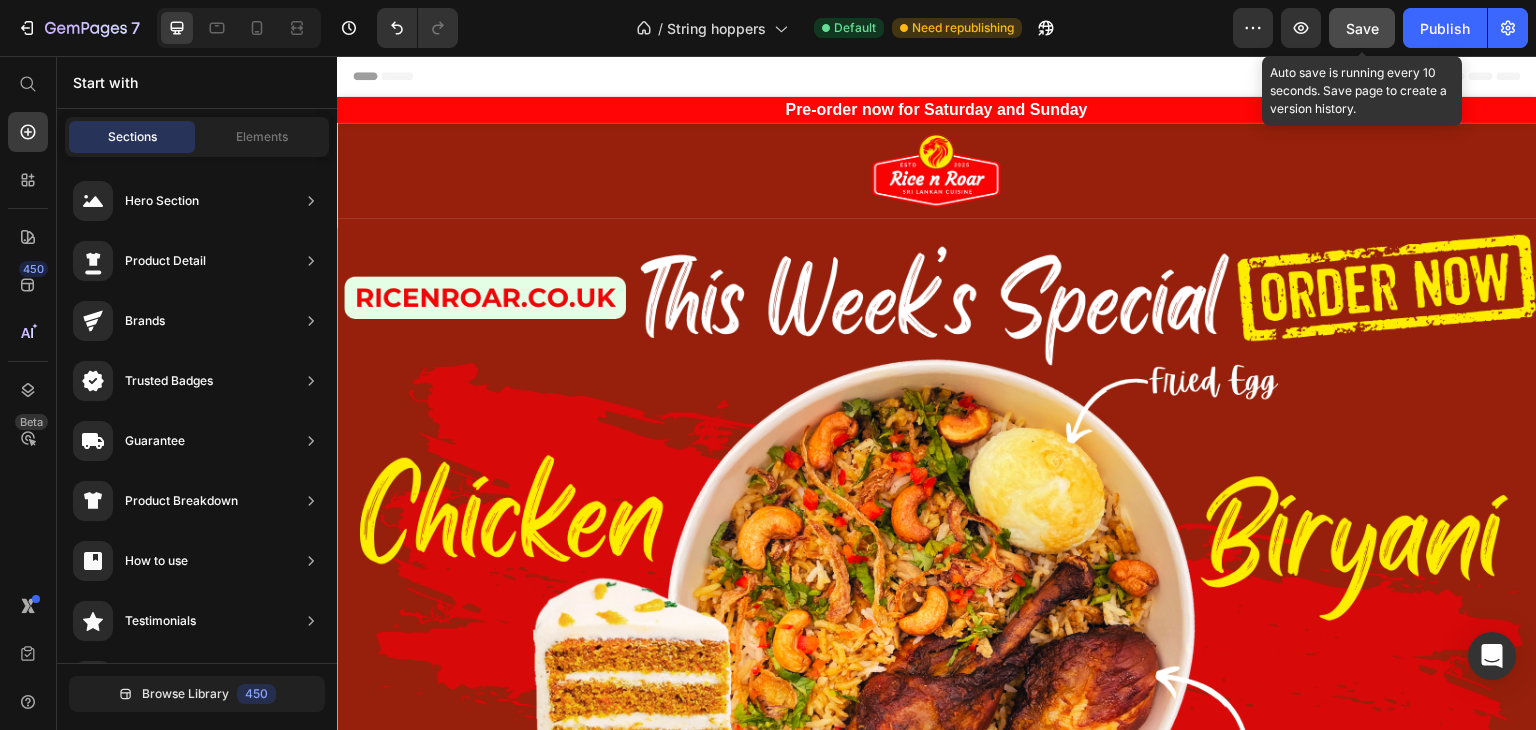 click on "Save" at bounding box center (1362, 28) 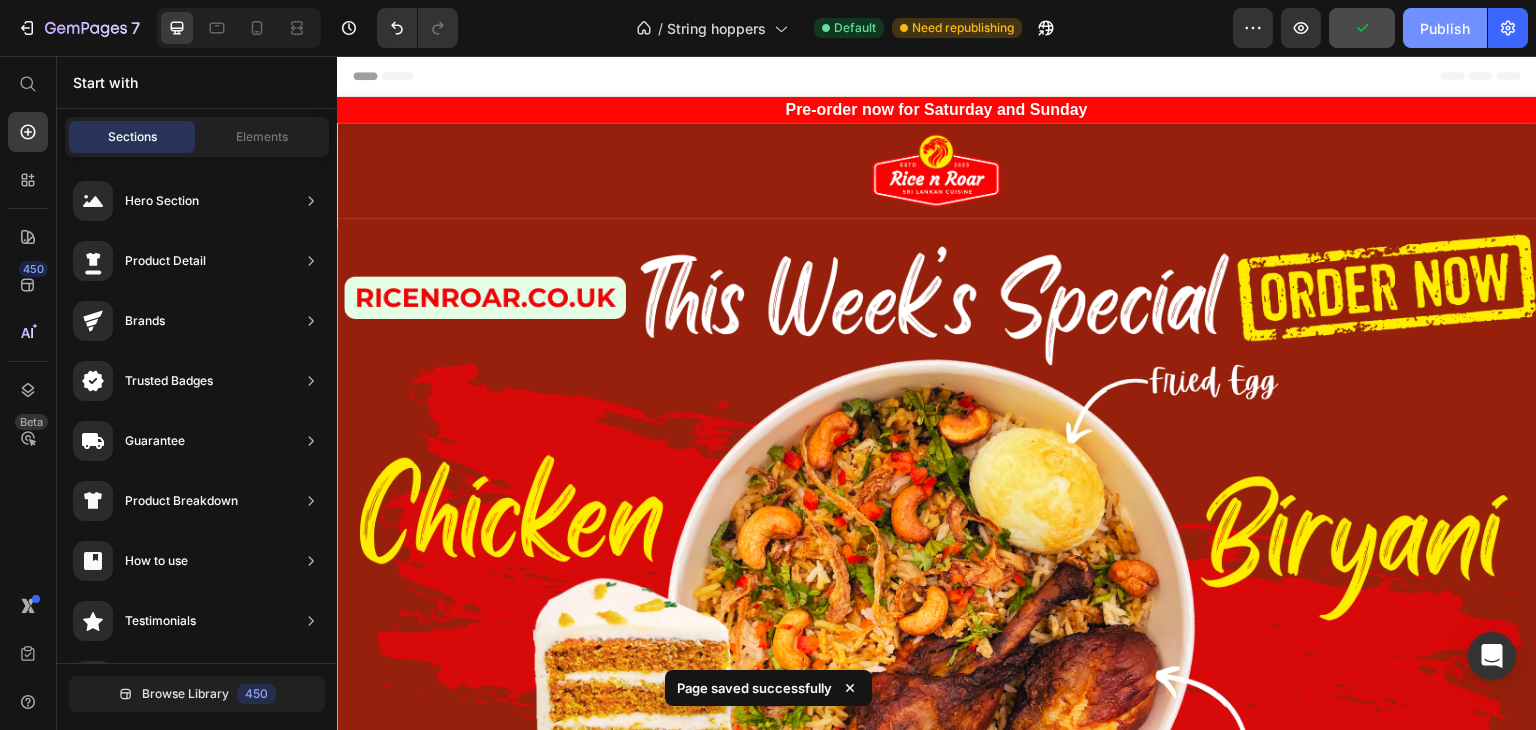 click on "Publish" 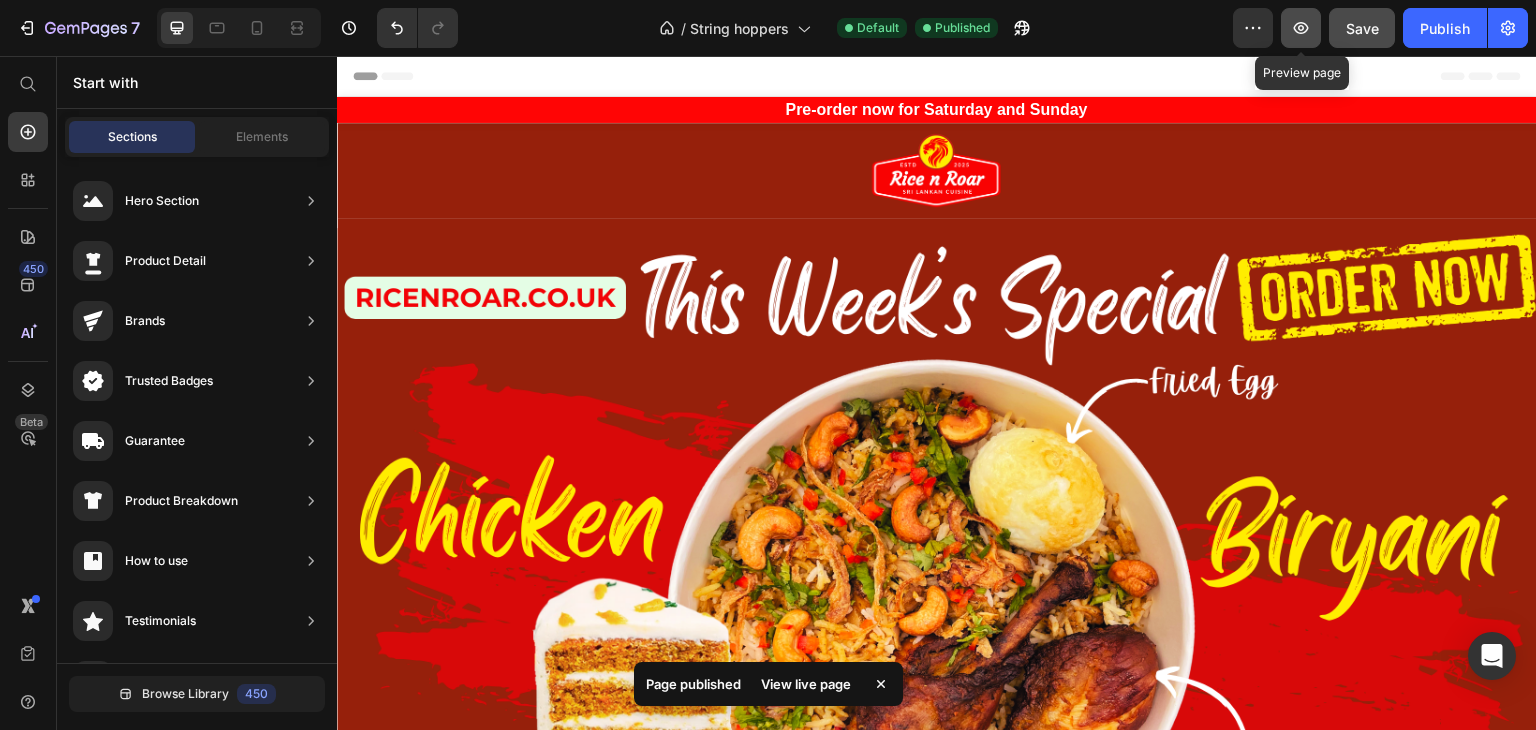 click 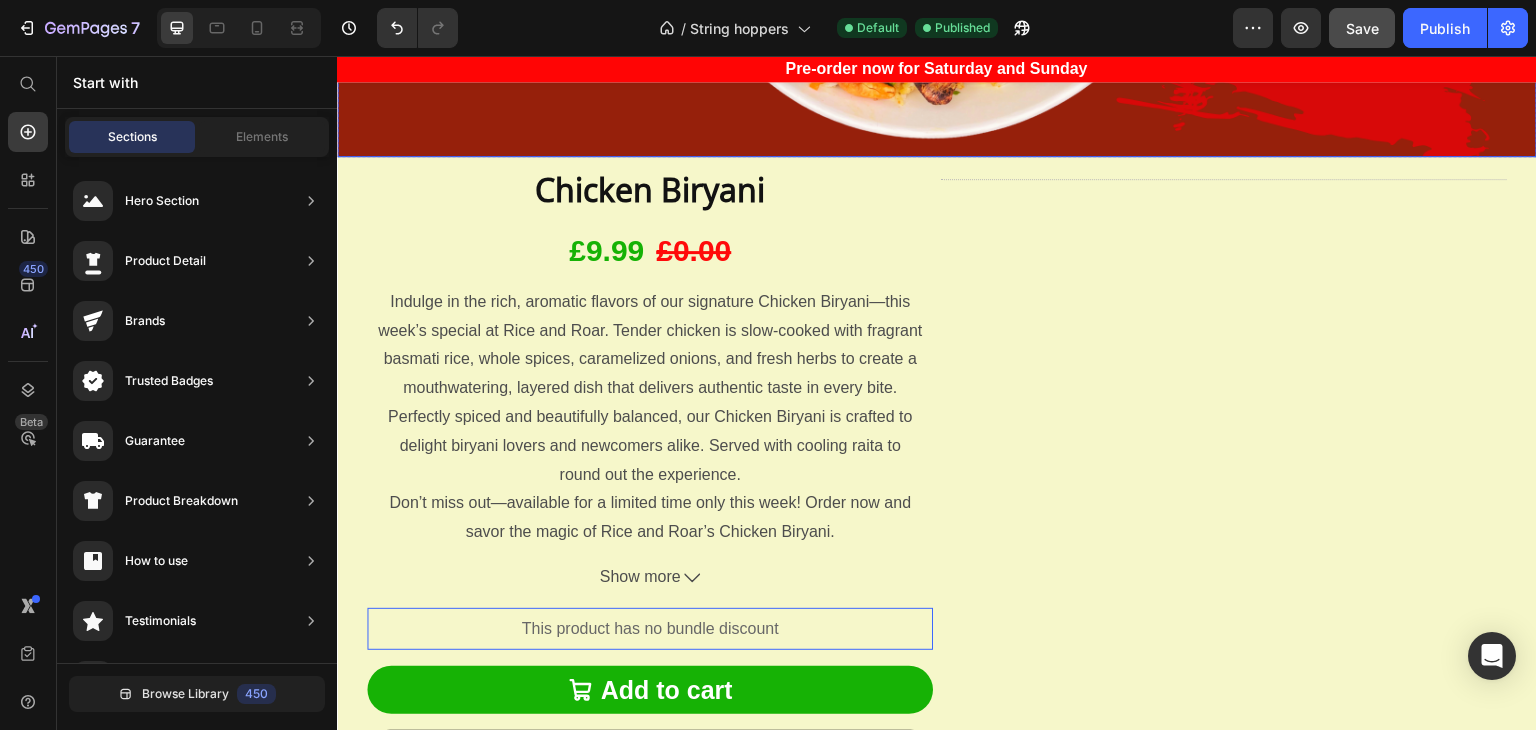 scroll, scrollTop: 748, scrollLeft: 0, axis: vertical 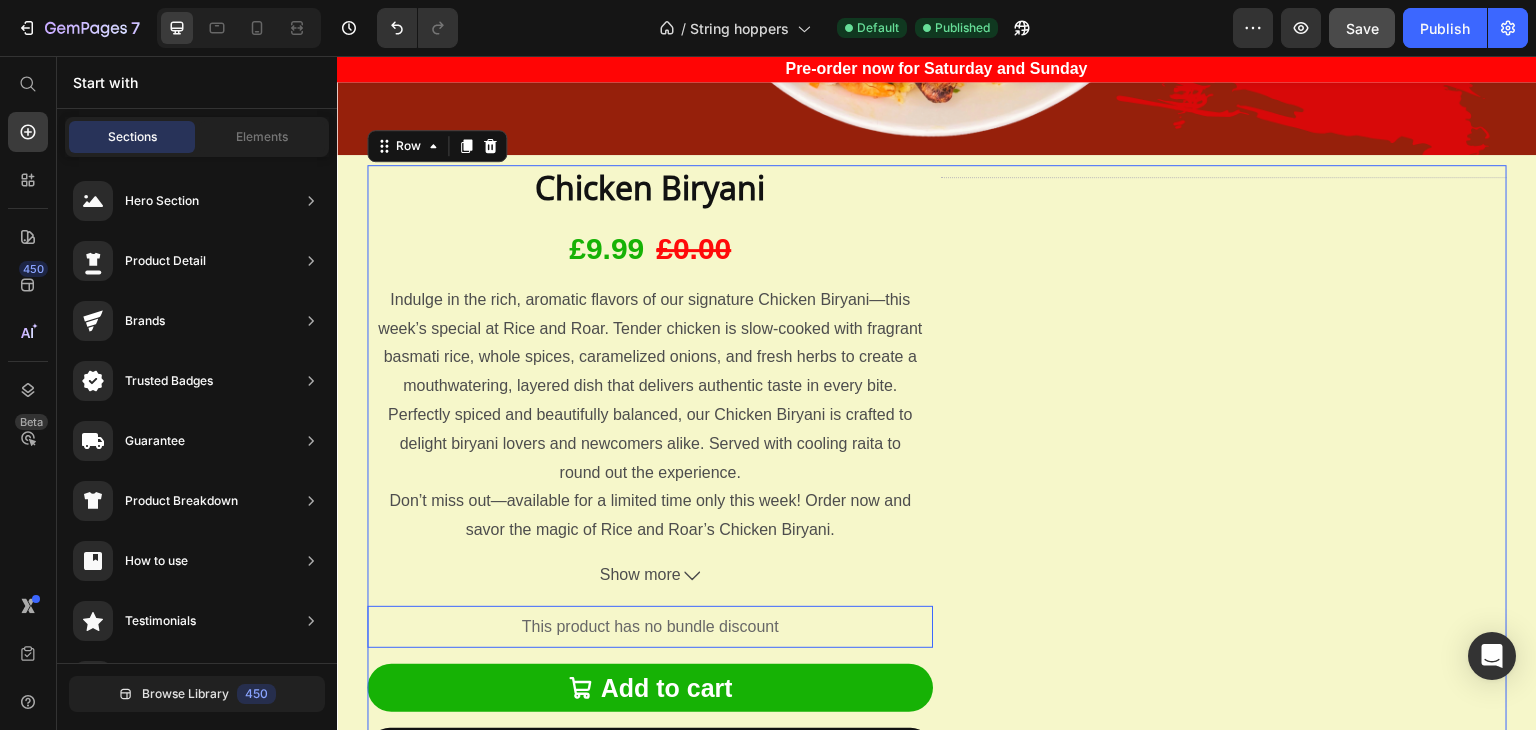 click on "Title Line" at bounding box center (1224, 489) 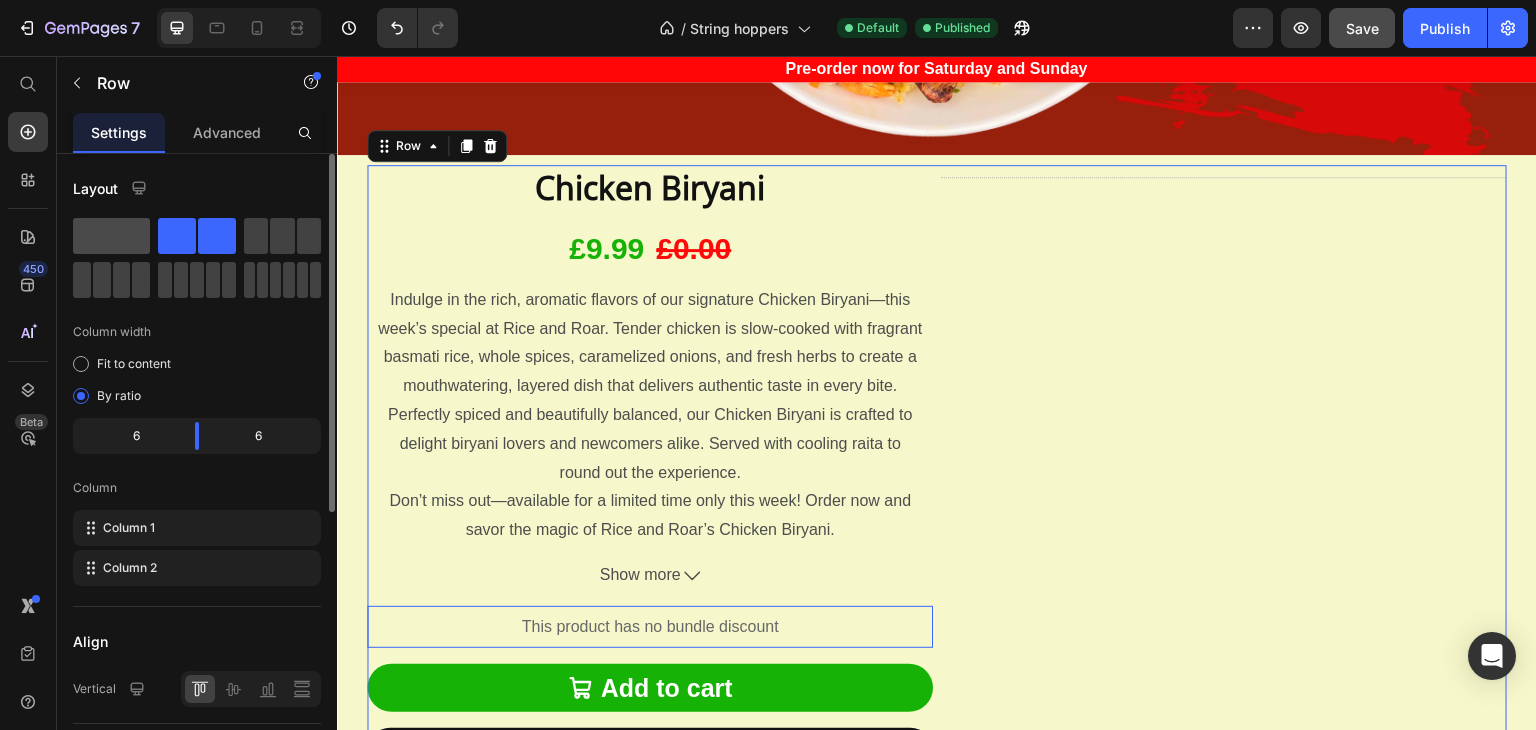 click 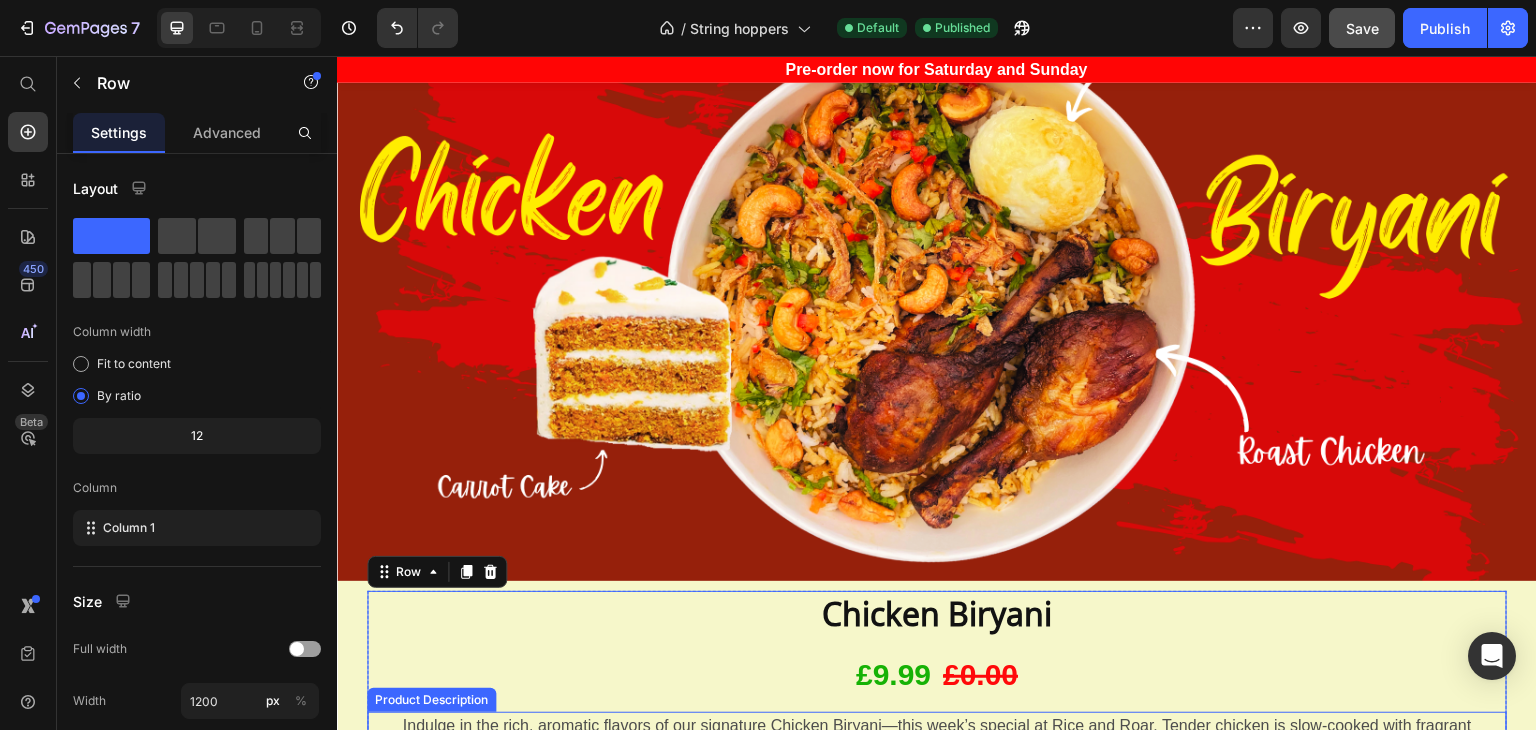 scroll, scrollTop: 316, scrollLeft: 0, axis: vertical 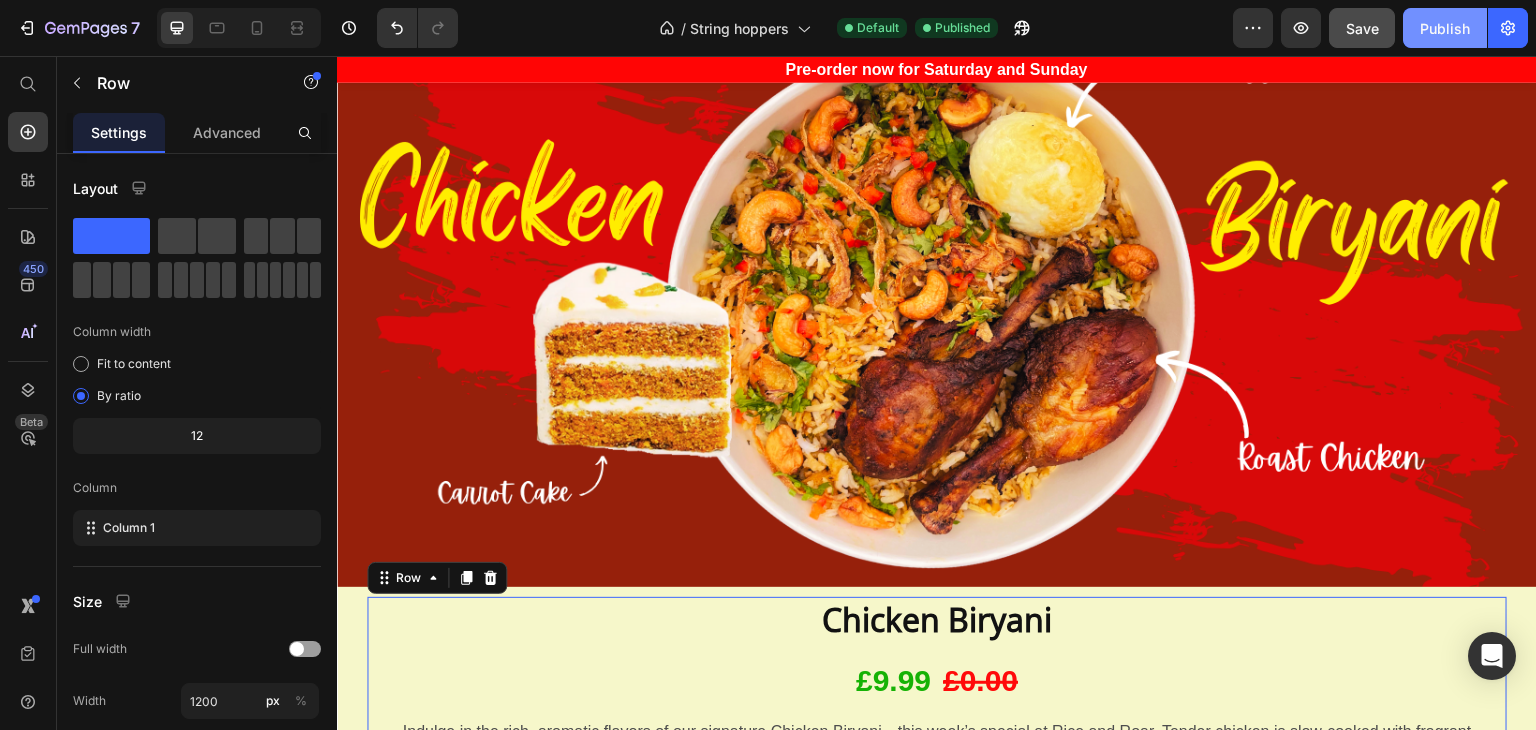 click on "Publish" at bounding box center (1445, 28) 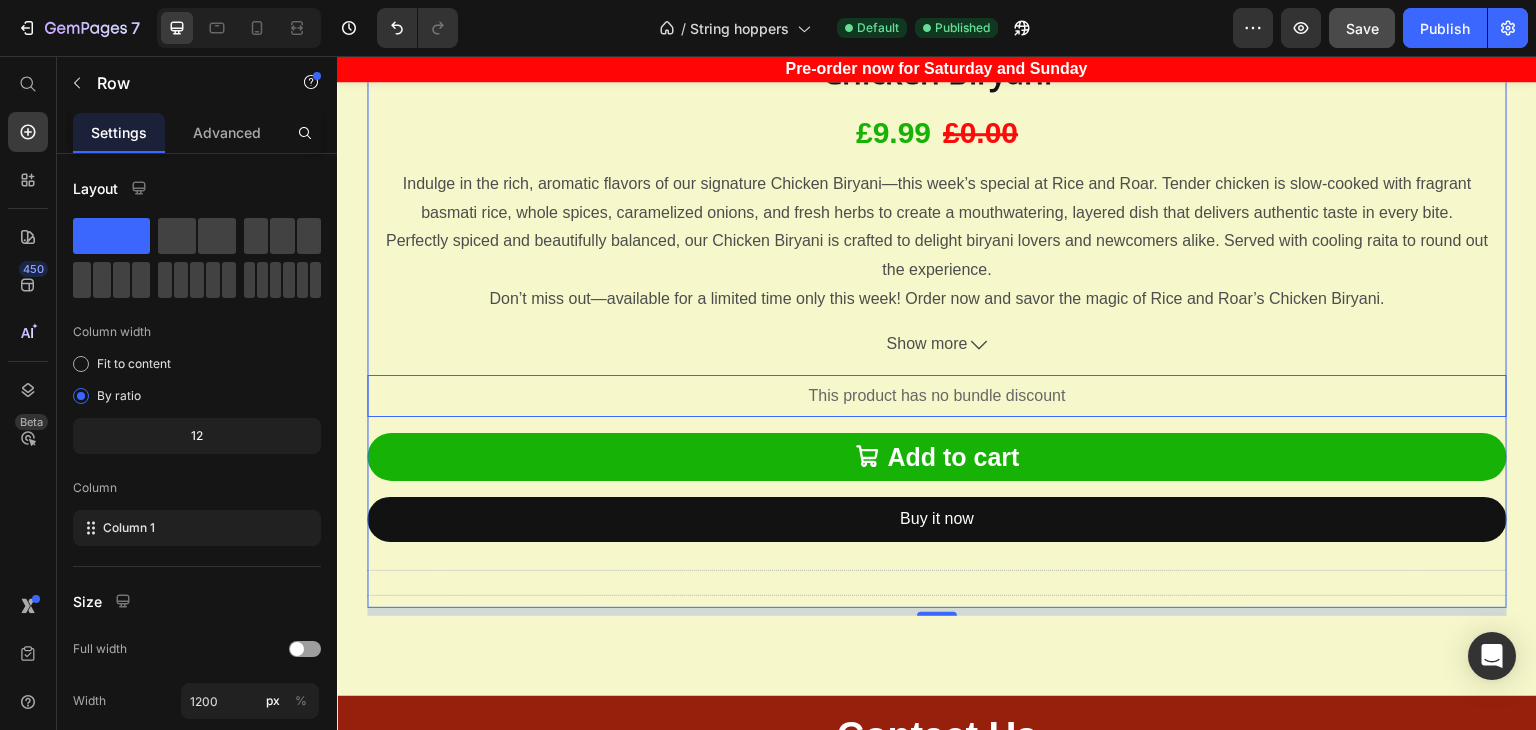 scroll, scrollTop: 851, scrollLeft: 0, axis: vertical 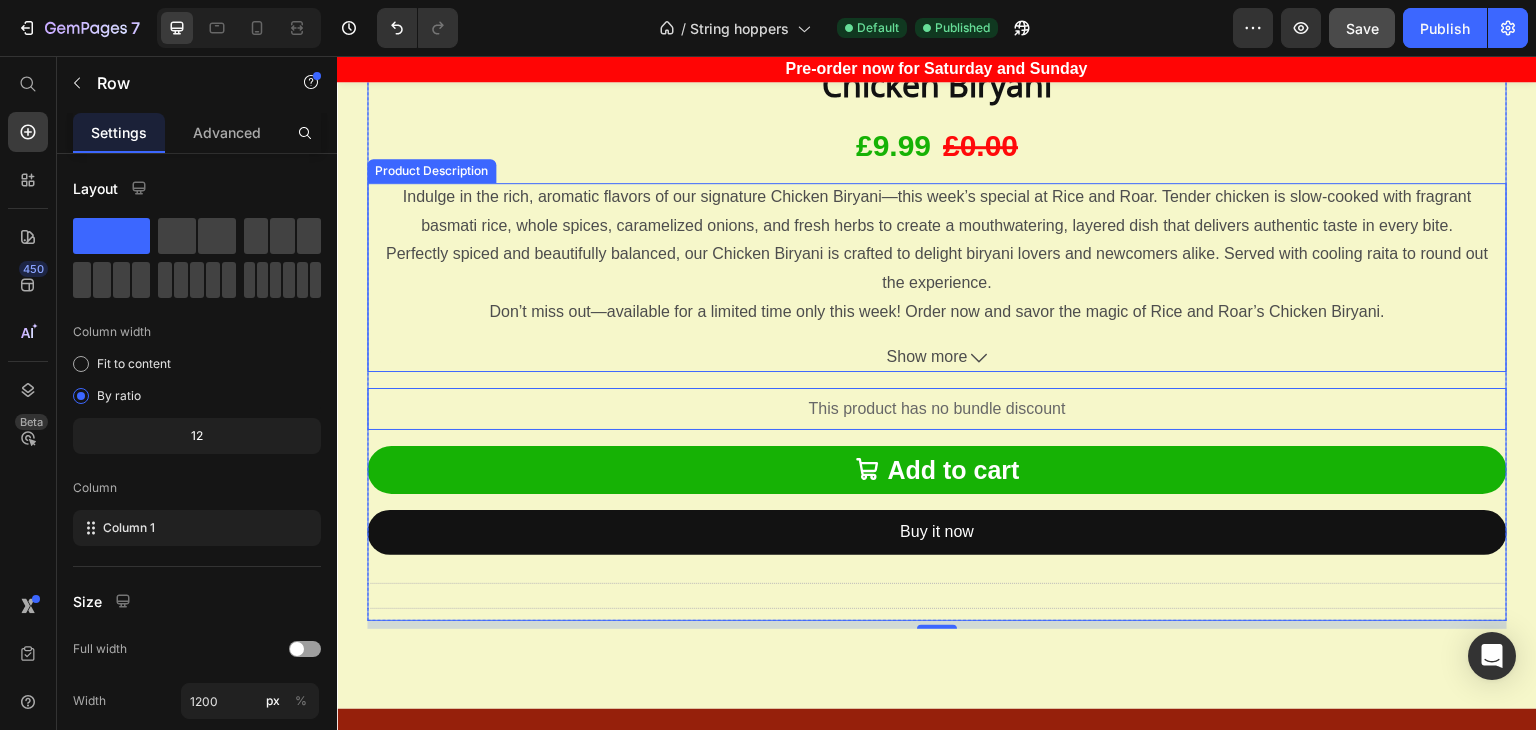 click on "Show more" at bounding box center [937, 357] 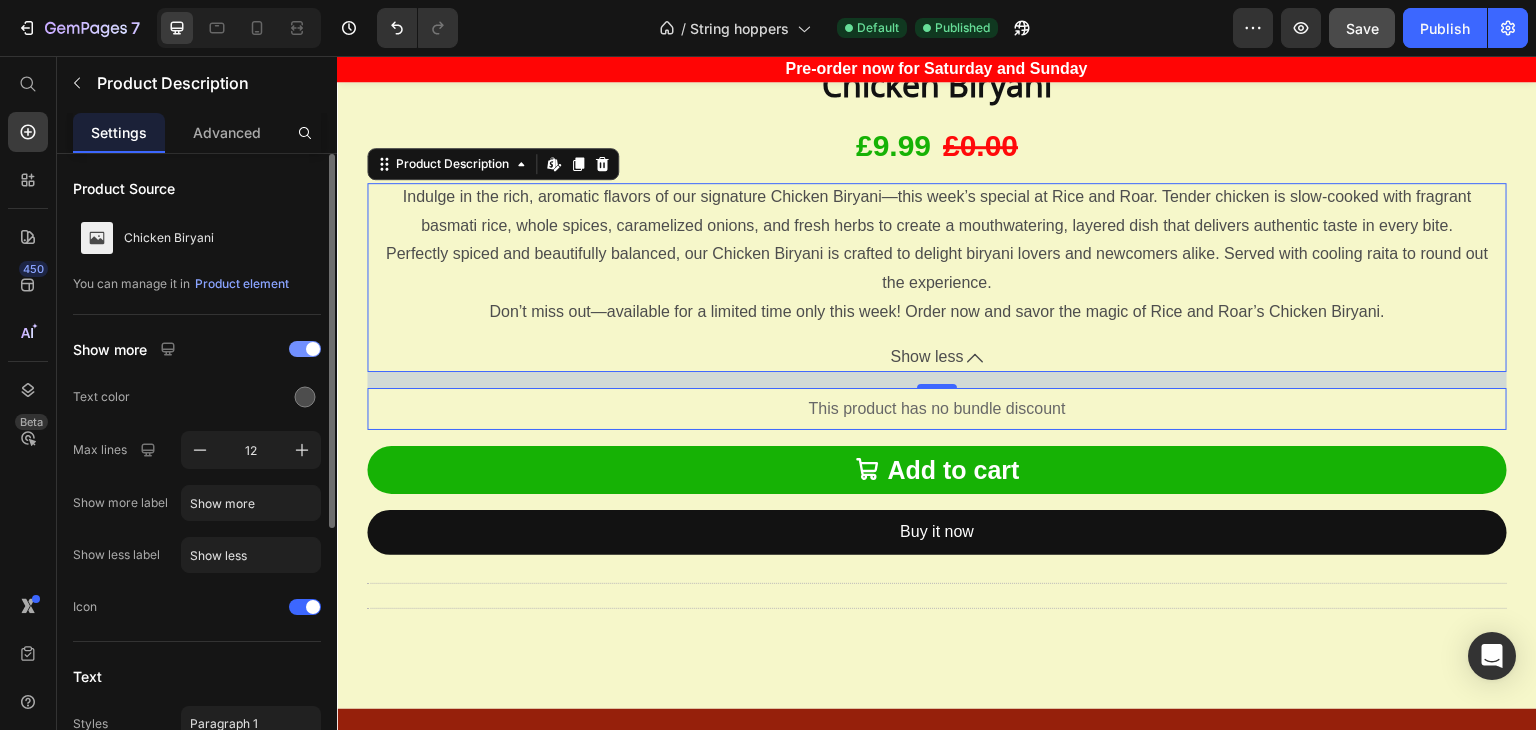 click at bounding box center (305, 349) 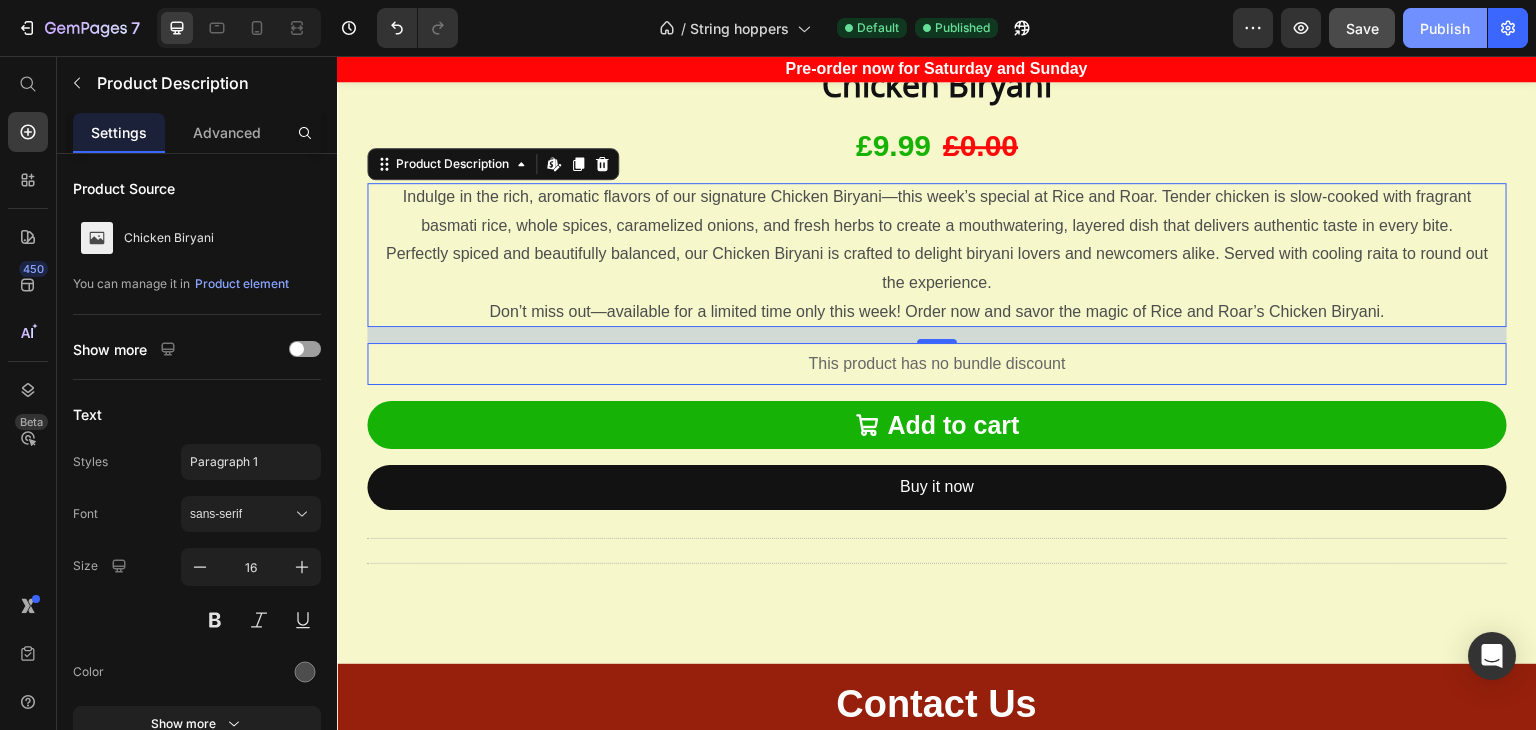 click on "Publish" at bounding box center [1445, 28] 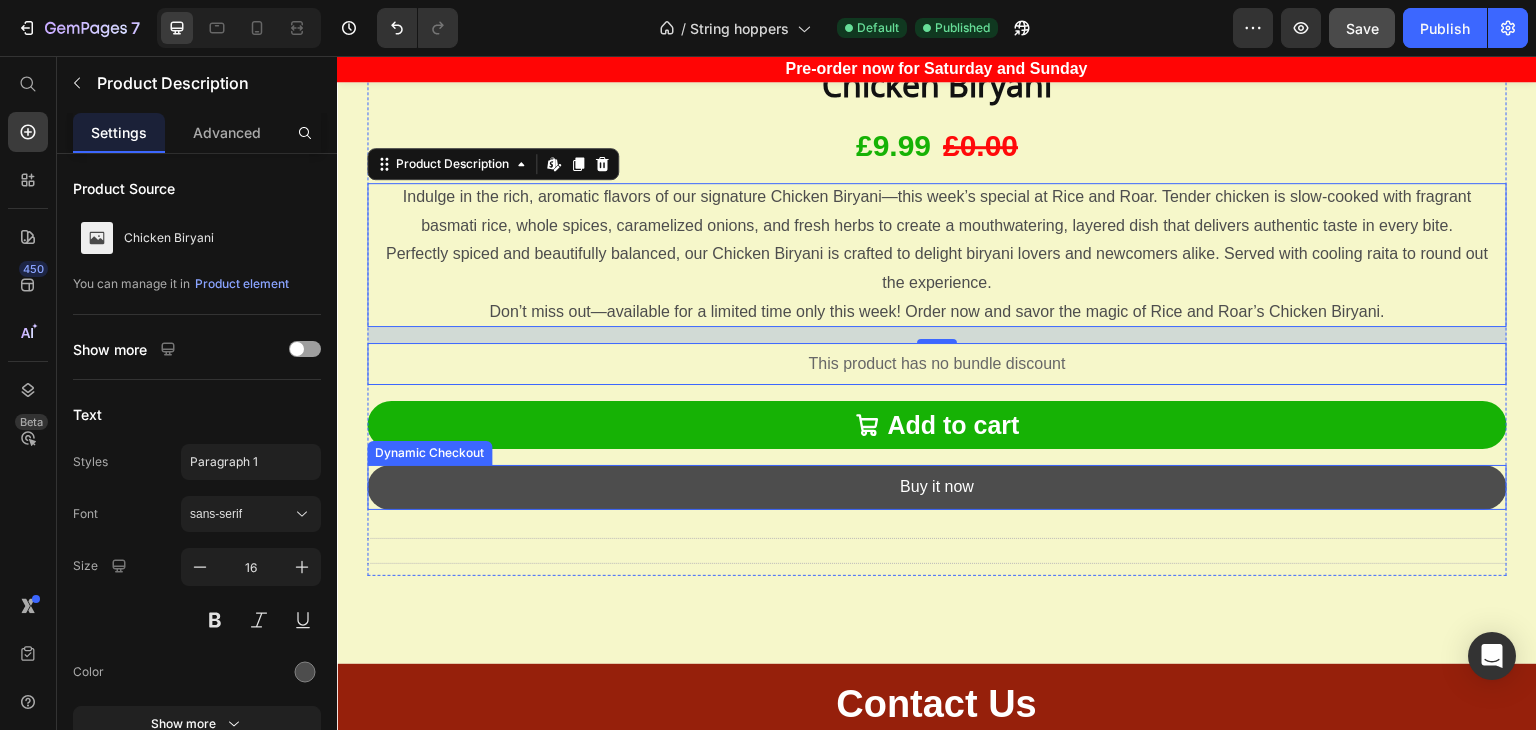 scroll, scrollTop: 1361, scrollLeft: 0, axis: vertical 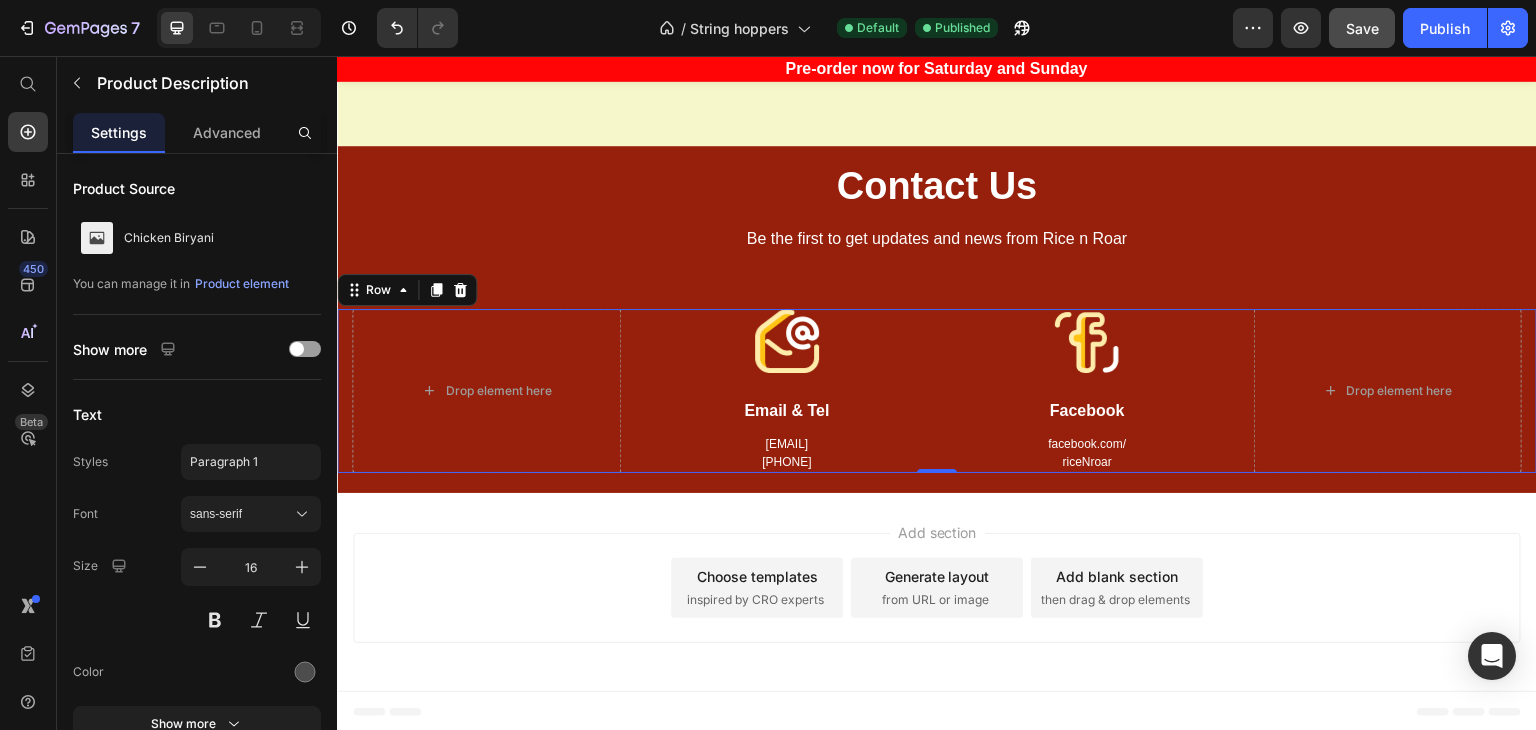 click on "Drop element here Image Email & Tel Text block [EMAIL] [PHONE]  Text block Image Facebook Text block facebook.com/ riceNroar Text block
Drop element here Row   0" at bounding box center [937, 391] 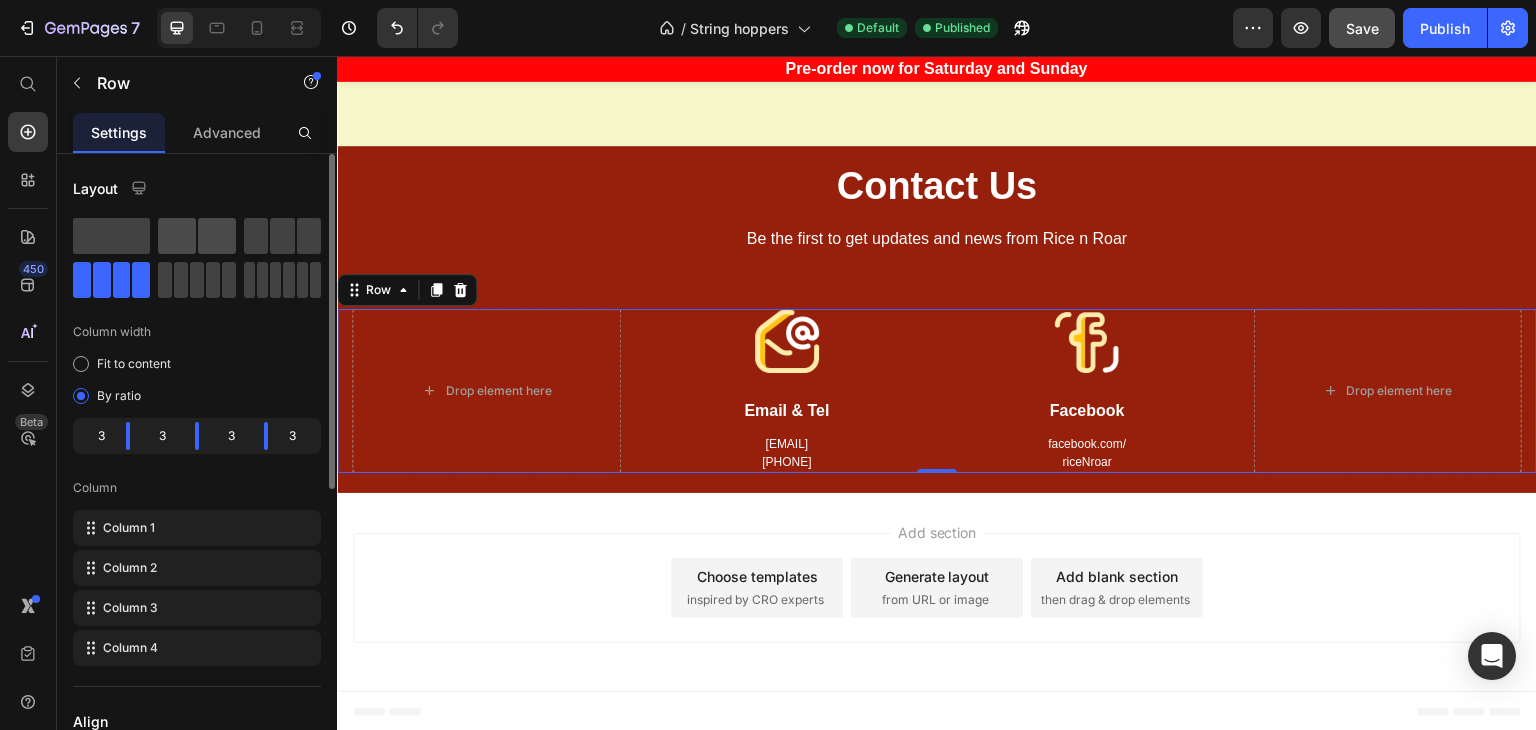 click 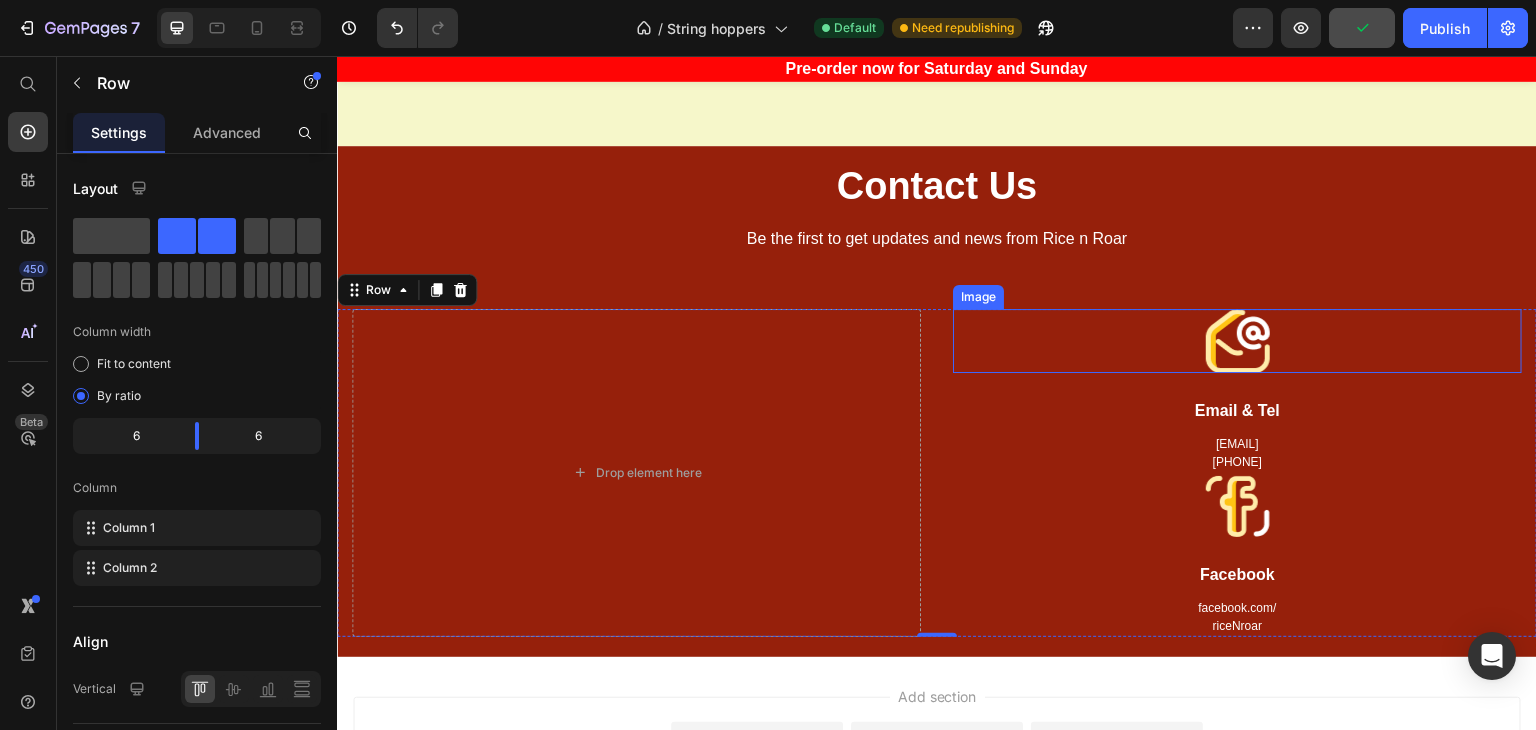 click on "Image" at bounding box center [978, 297] 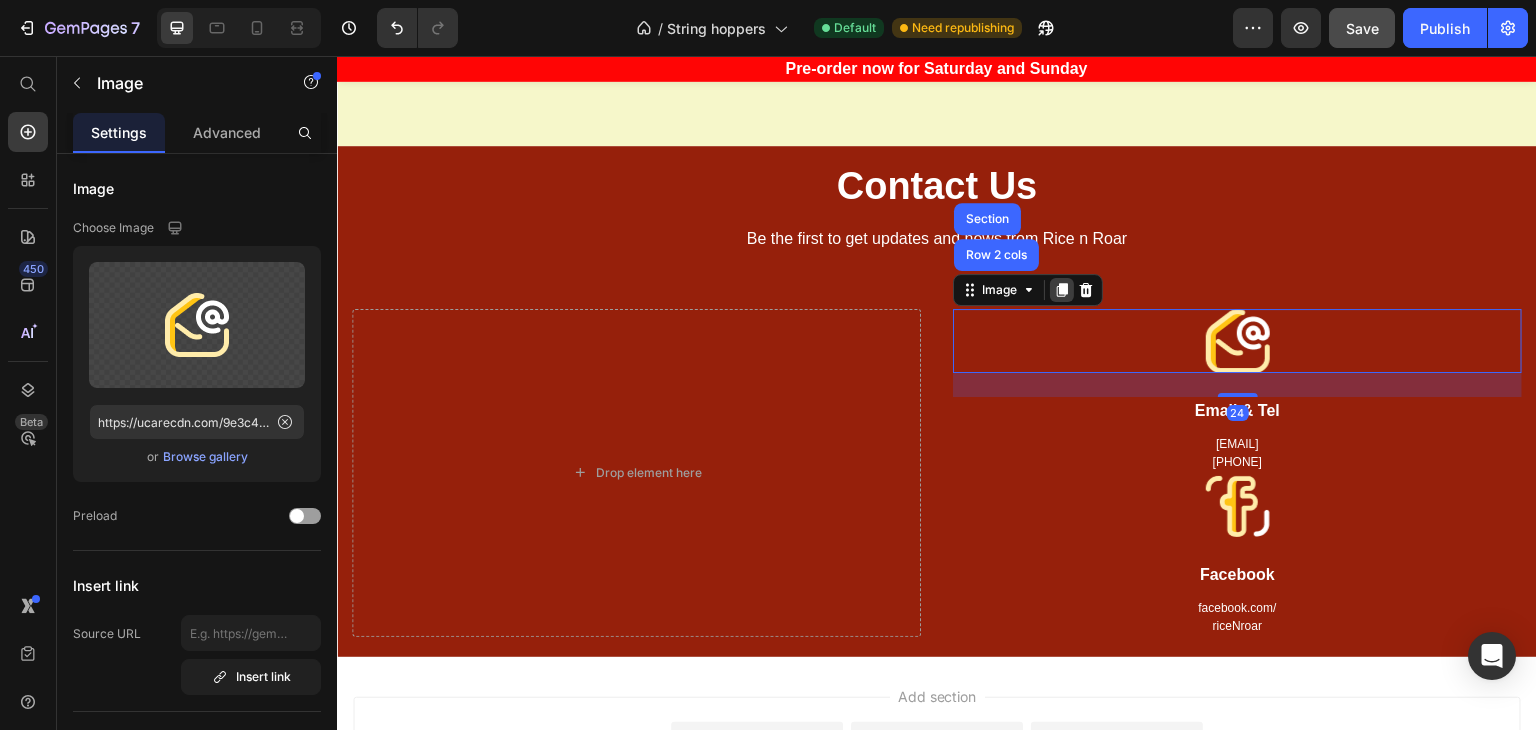 click 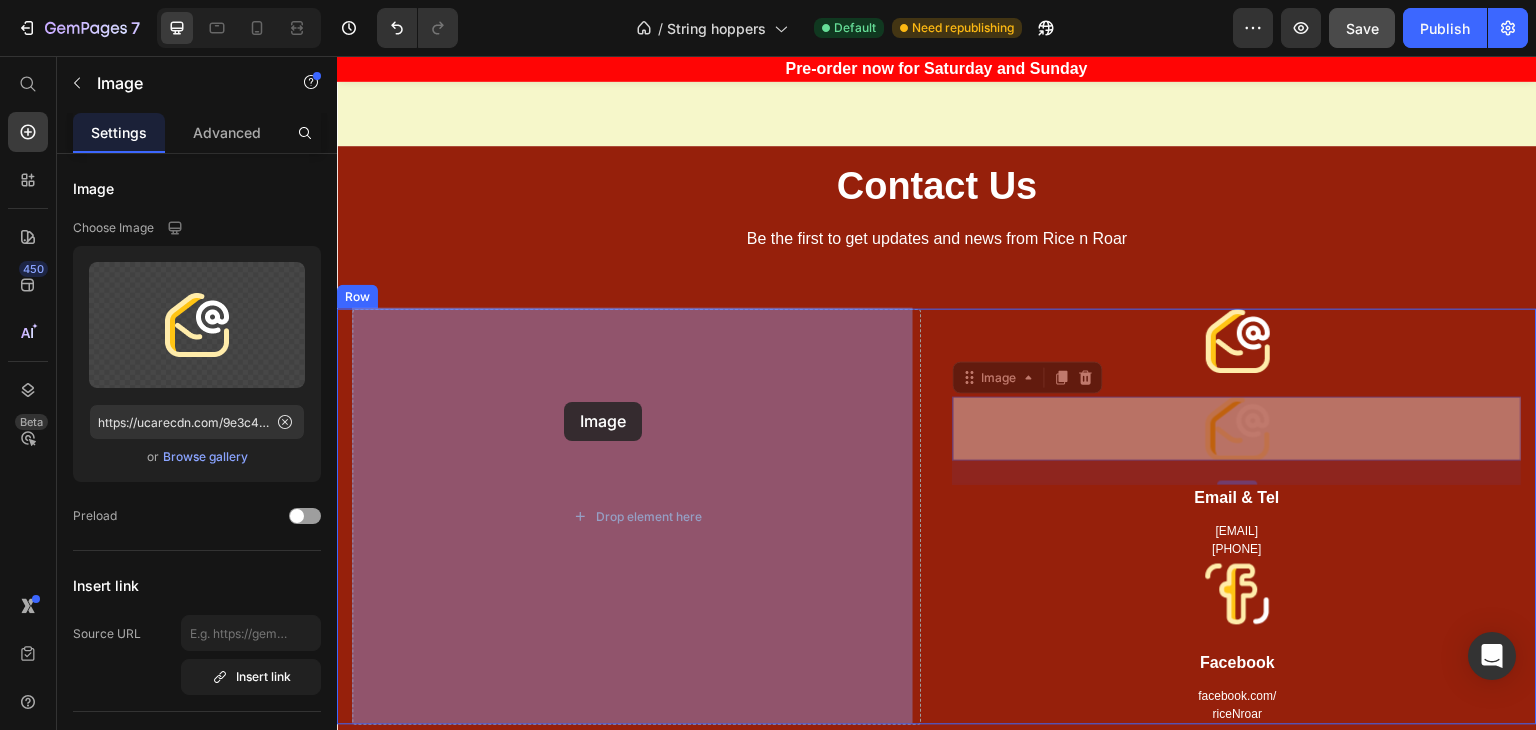 drag, startPoint x: 989, startPoint y: 375, endPoint x: 563, endPoint y: 401, distance: 426.7927 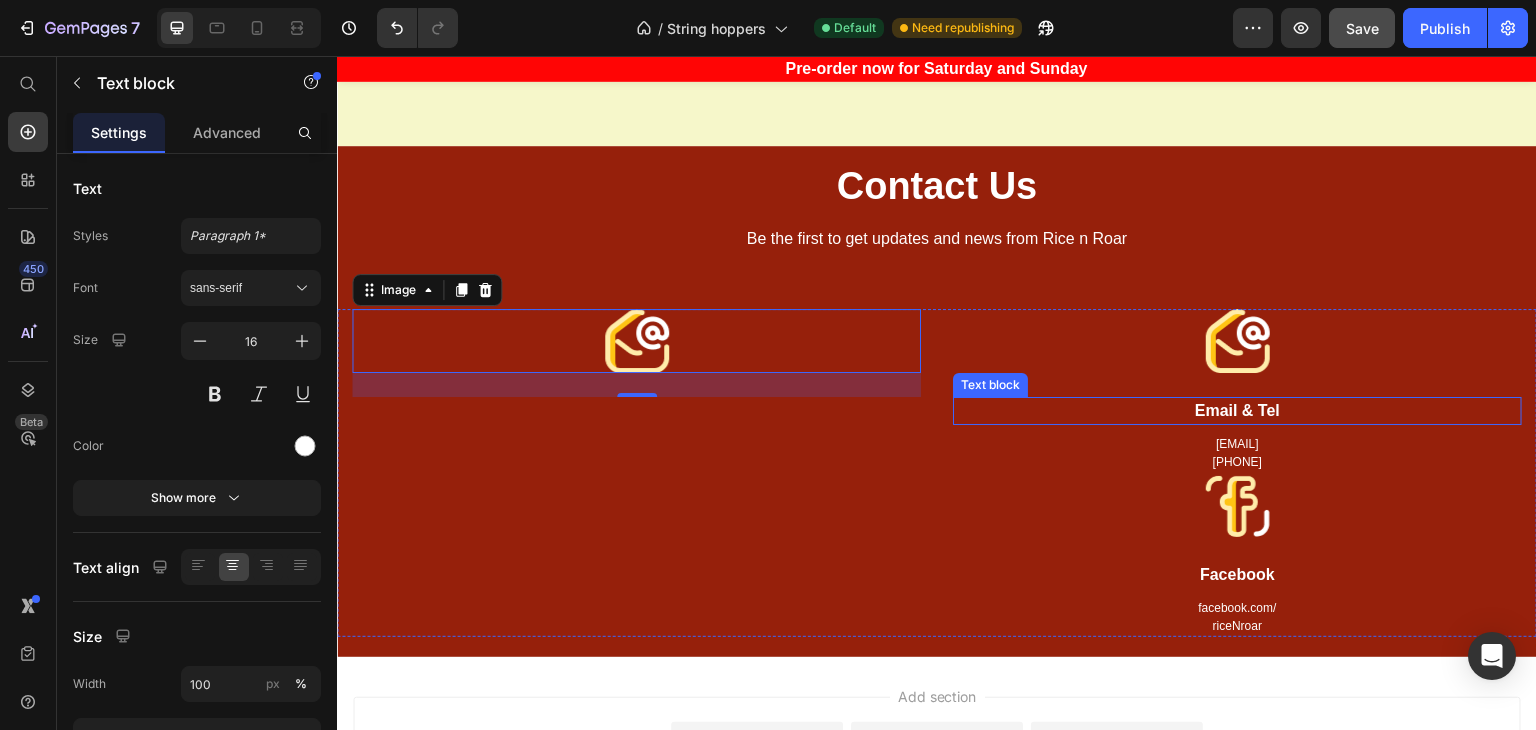 click on "Text block" at bounding box center (990, 385) 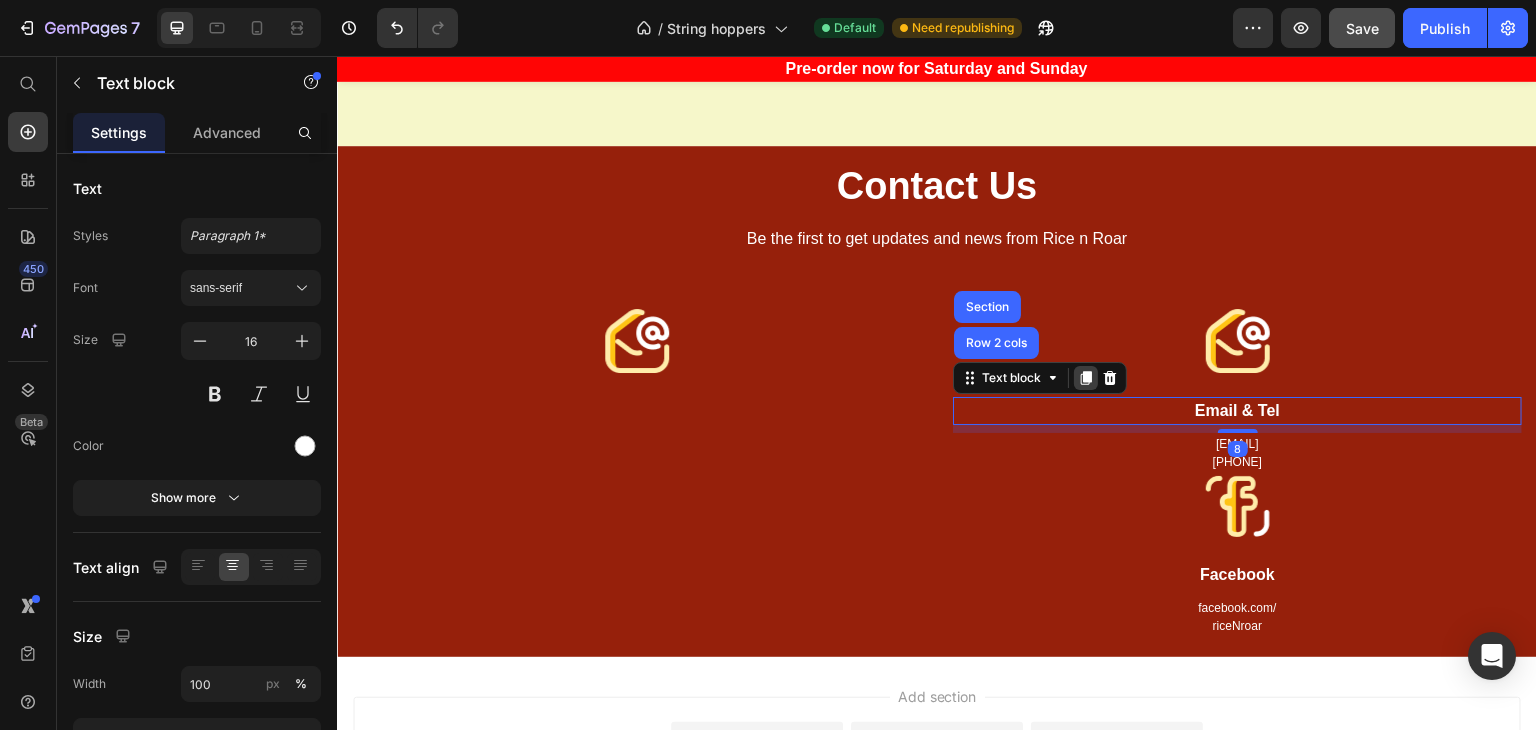 click 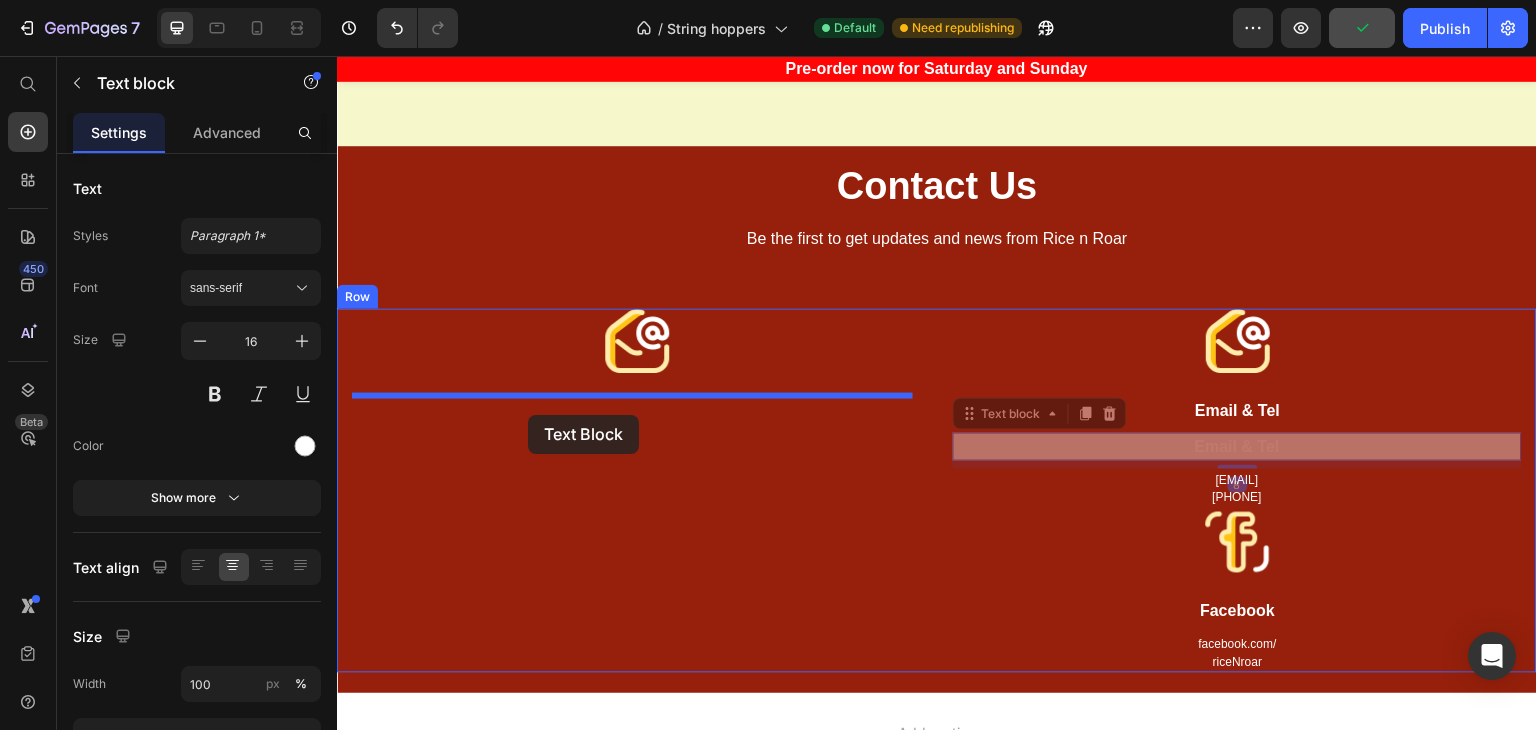 drag, startPoint x: 995, startPoint y: 418, endPoint x: 528, endPoint y: 415, distance: 467.00964 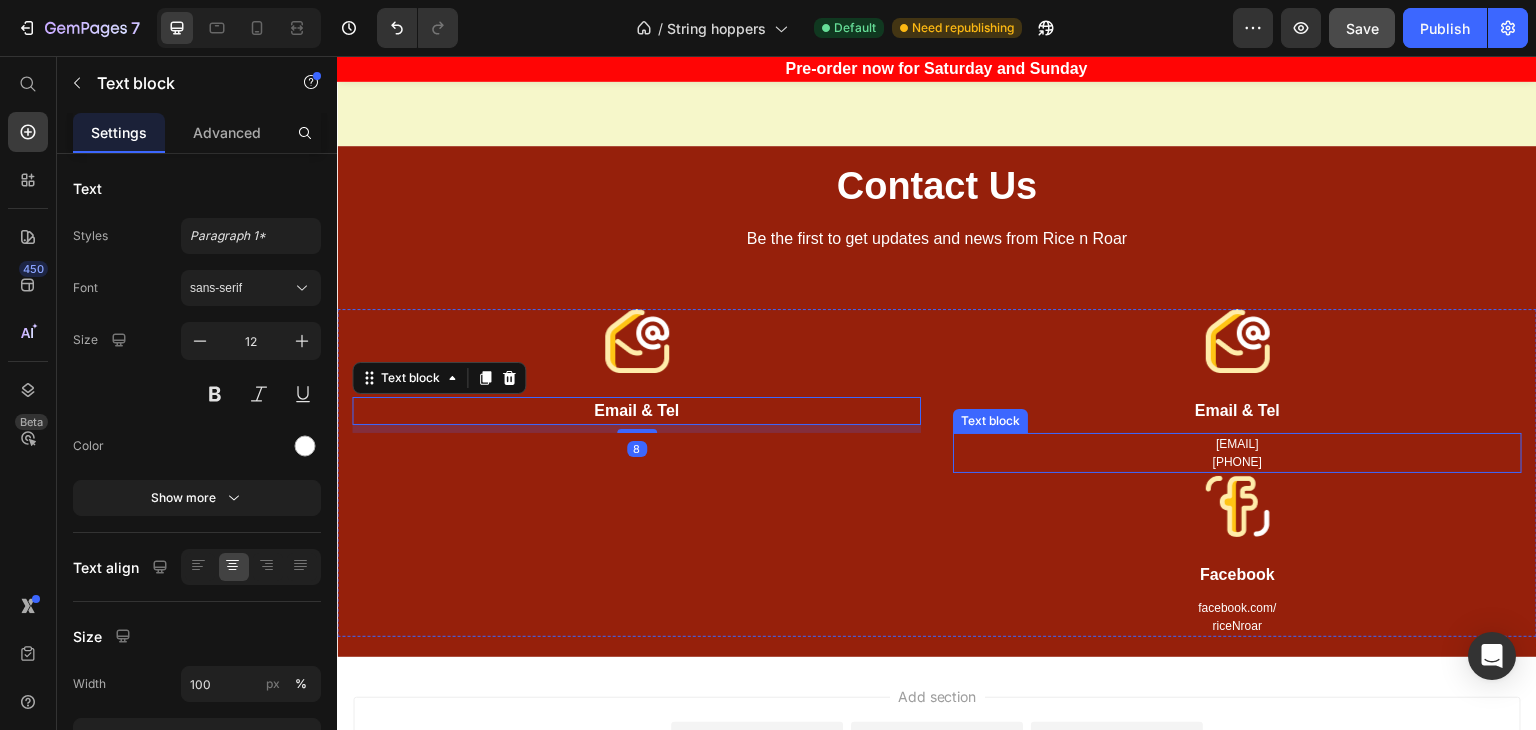 click on "[EMAIL] [PHONE]" at bounding box center [1237, 453] 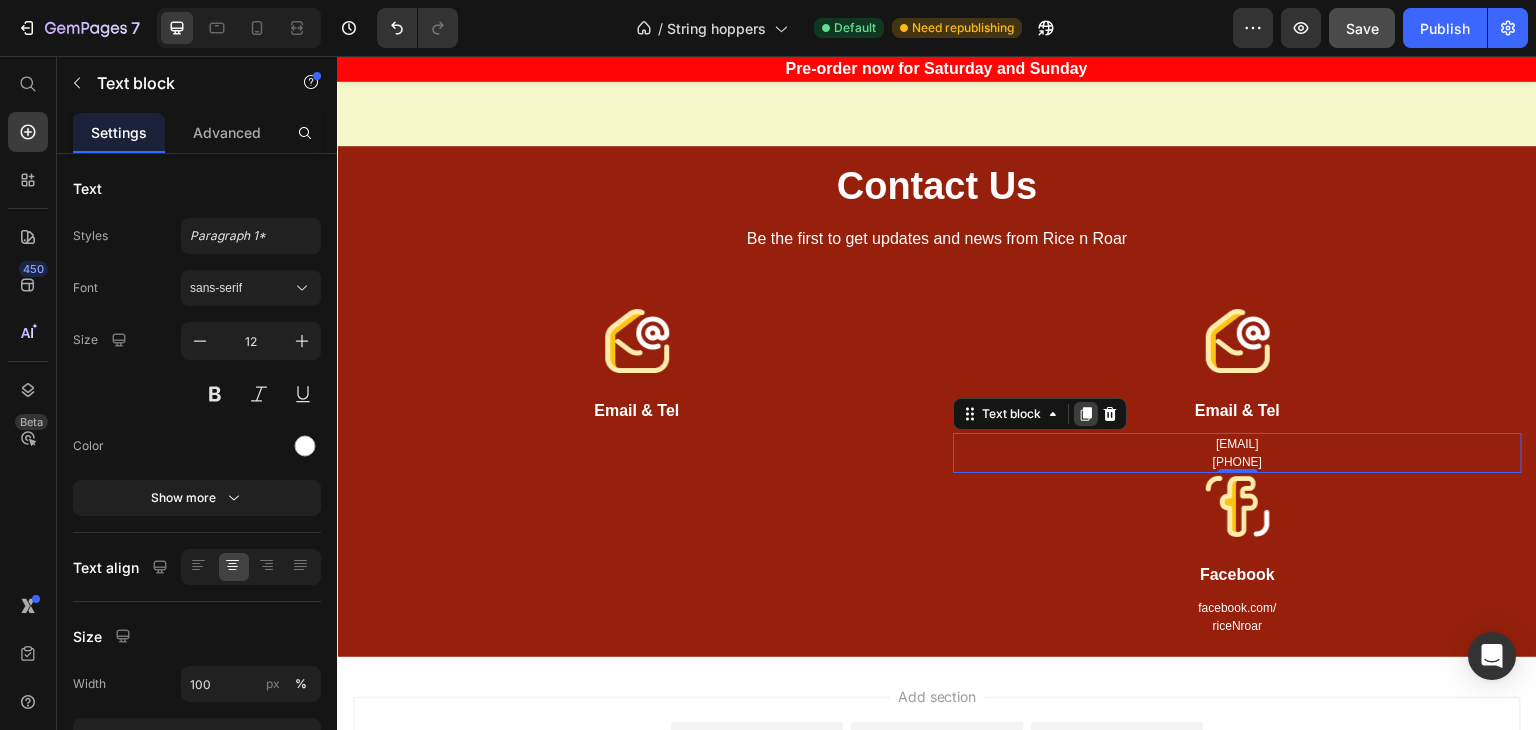 click at bounding box center [1086, 414] 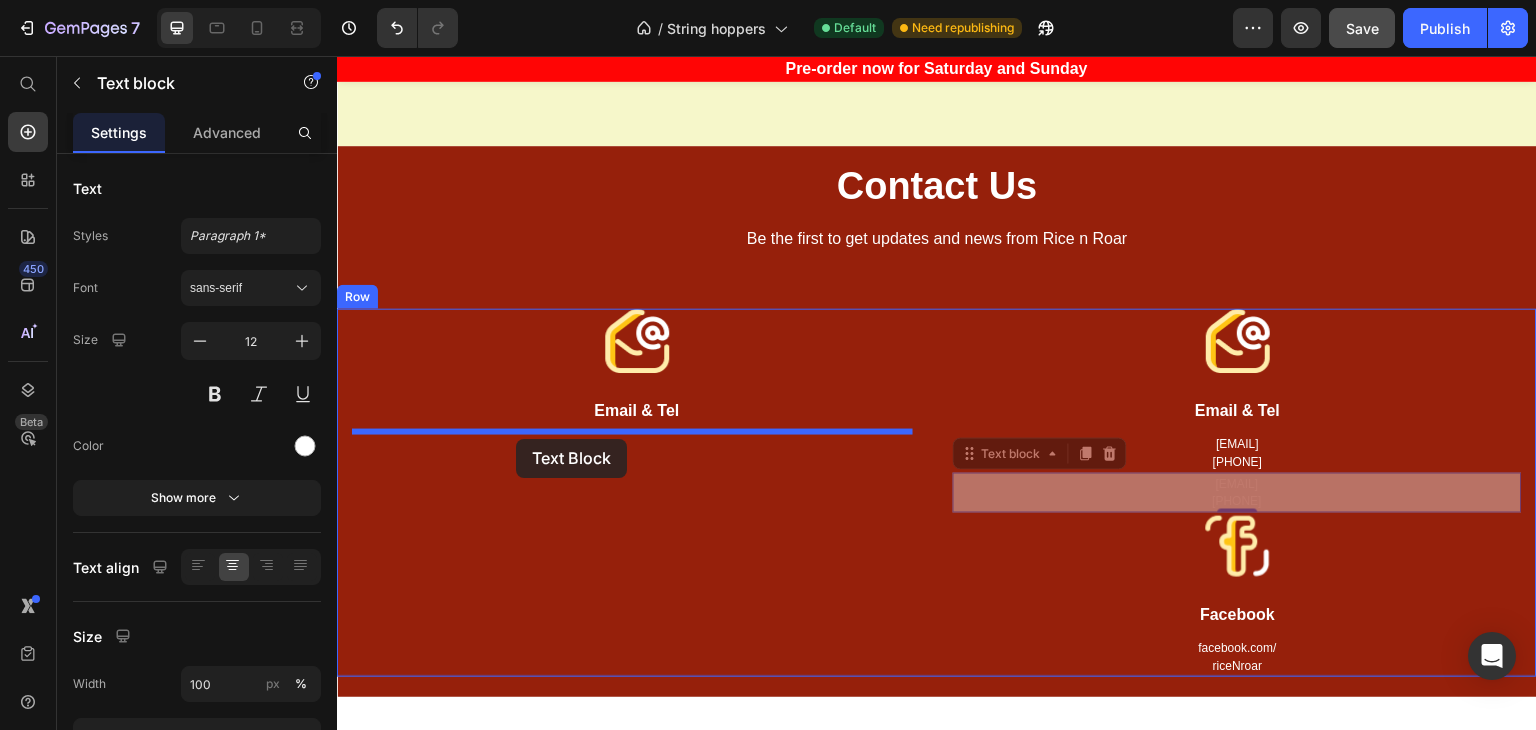 drag, startPoint x: 1014, startPoint y: 450, endPoint x: 516, endPoint y: 439, distance: 498.12146 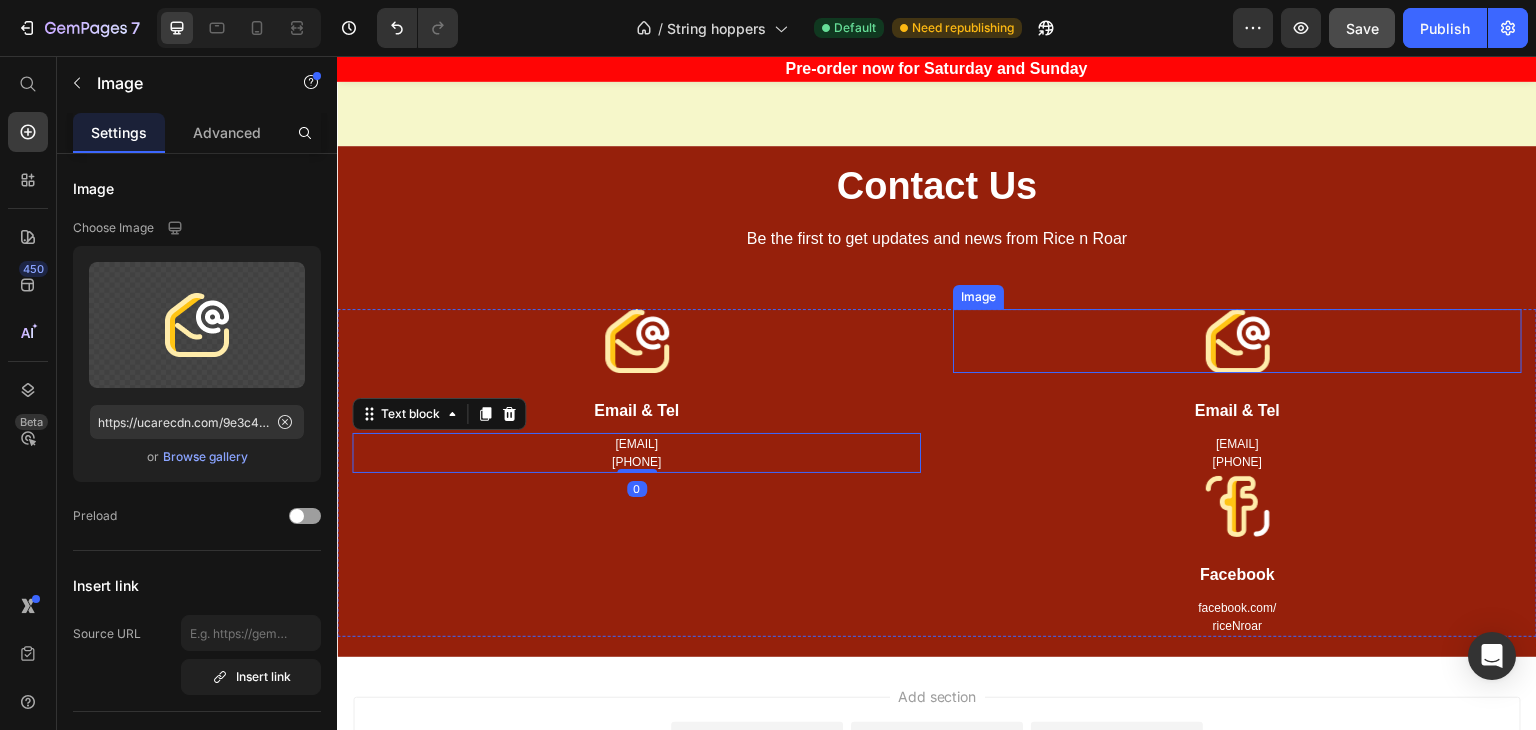 click at bounding box center [1237, 341] 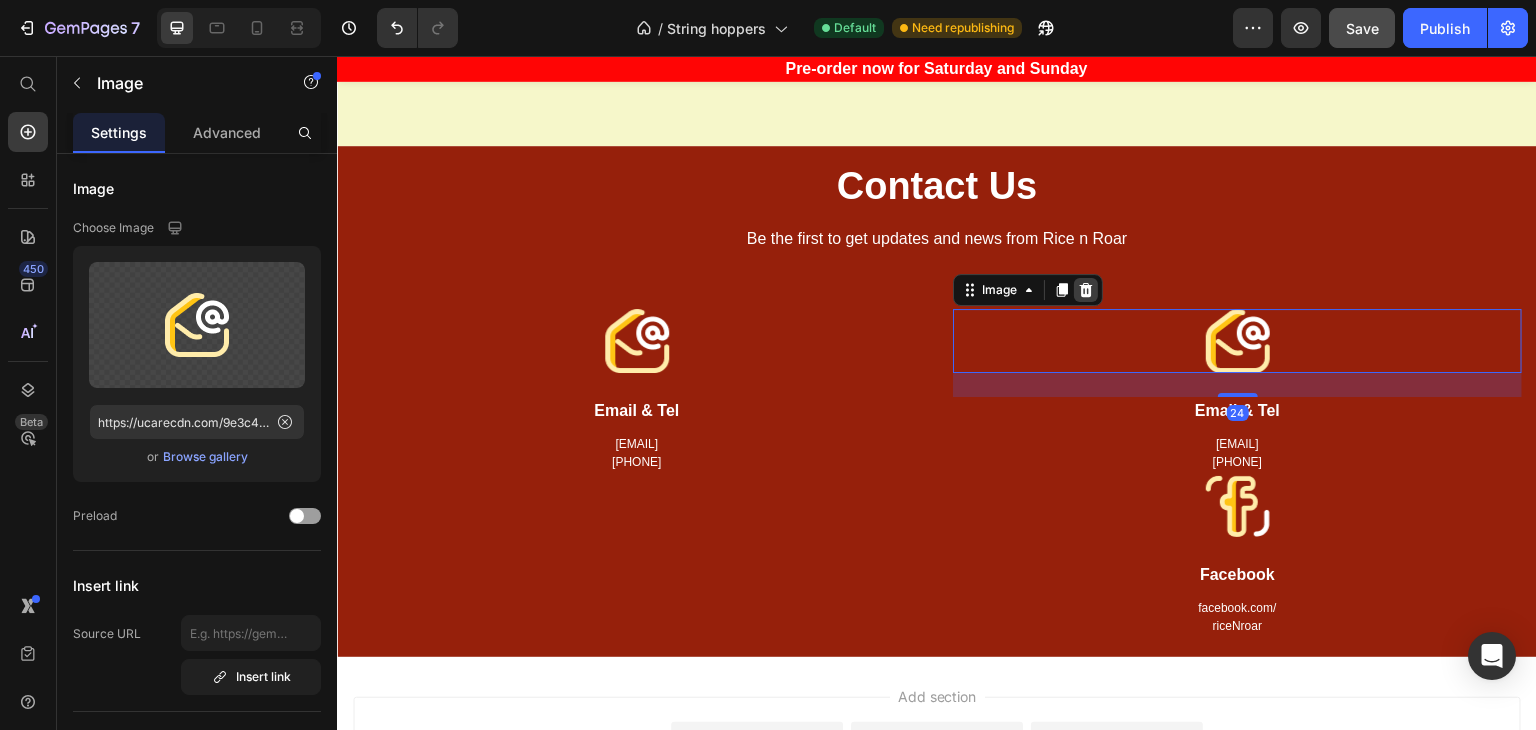 click 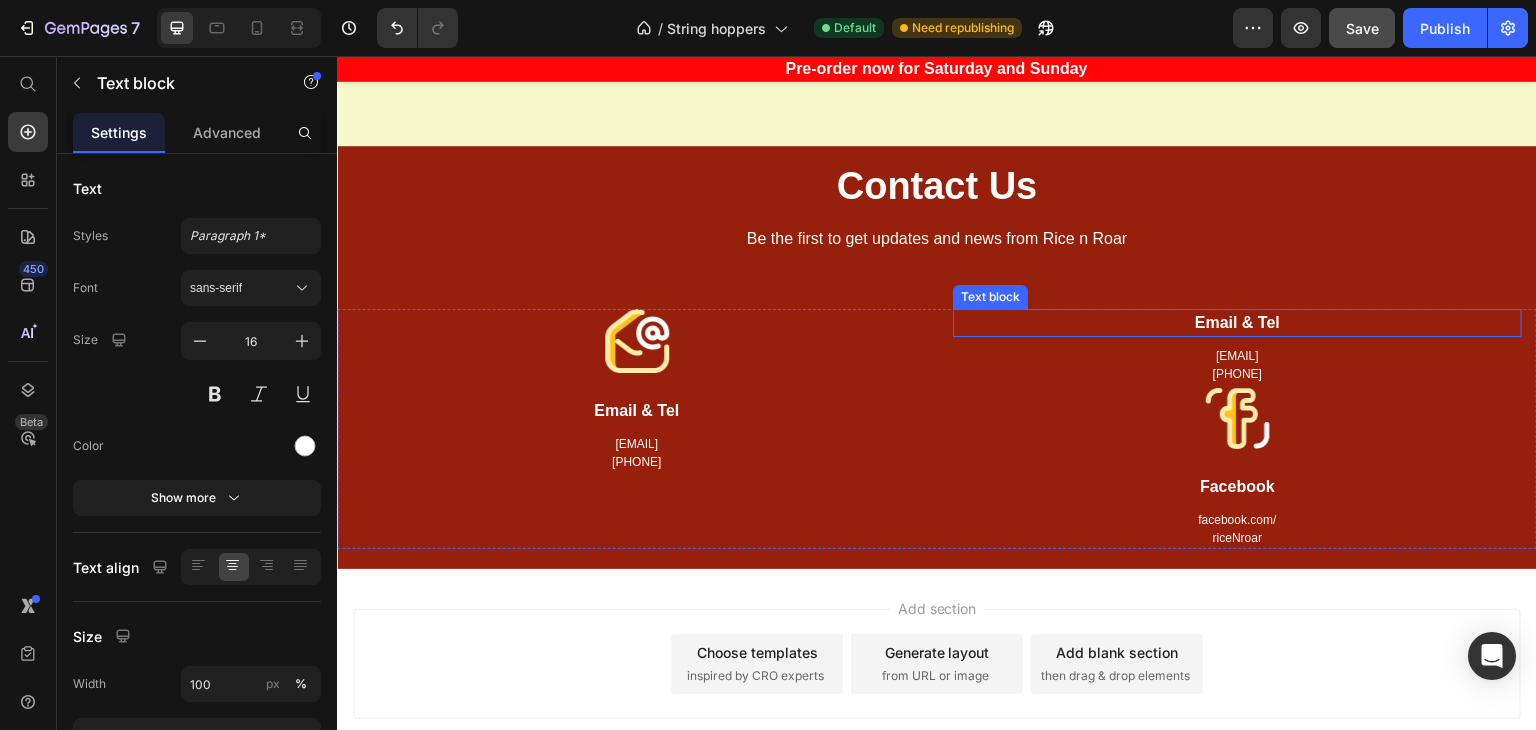 click on "Email & Tel" at bounding box center (1237, 323) 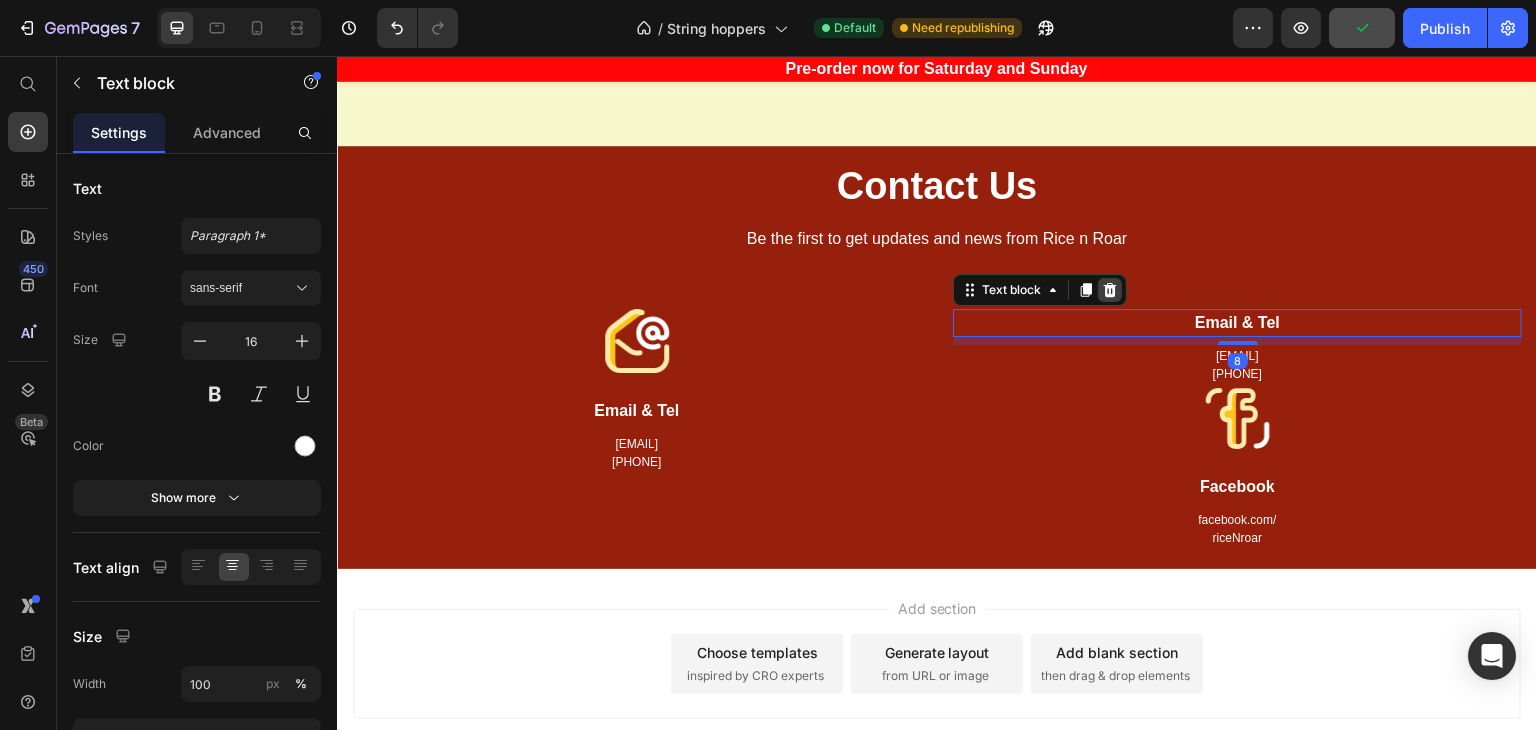 click 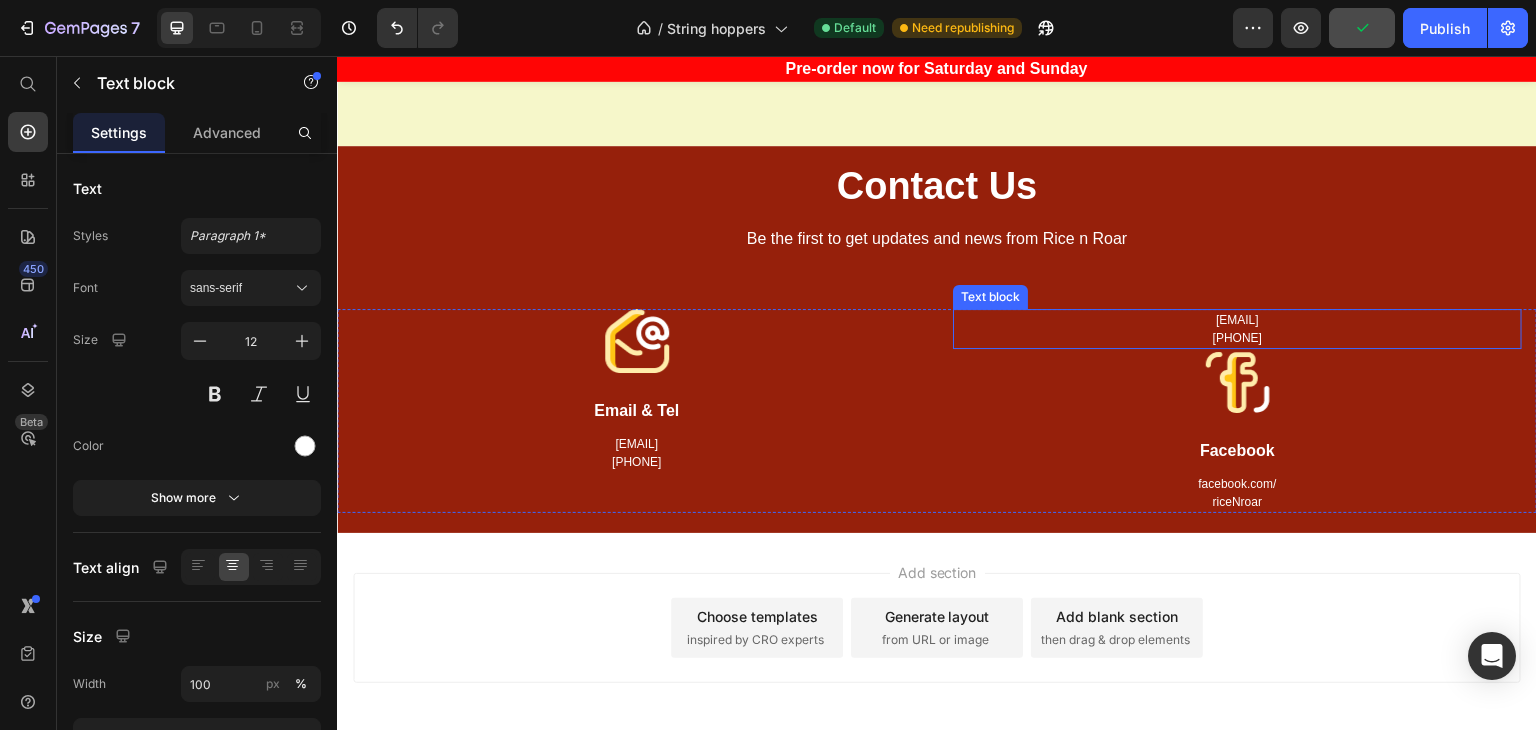 click on "[EMAIL] [PHONE]" at bounding box center (1237, 329) 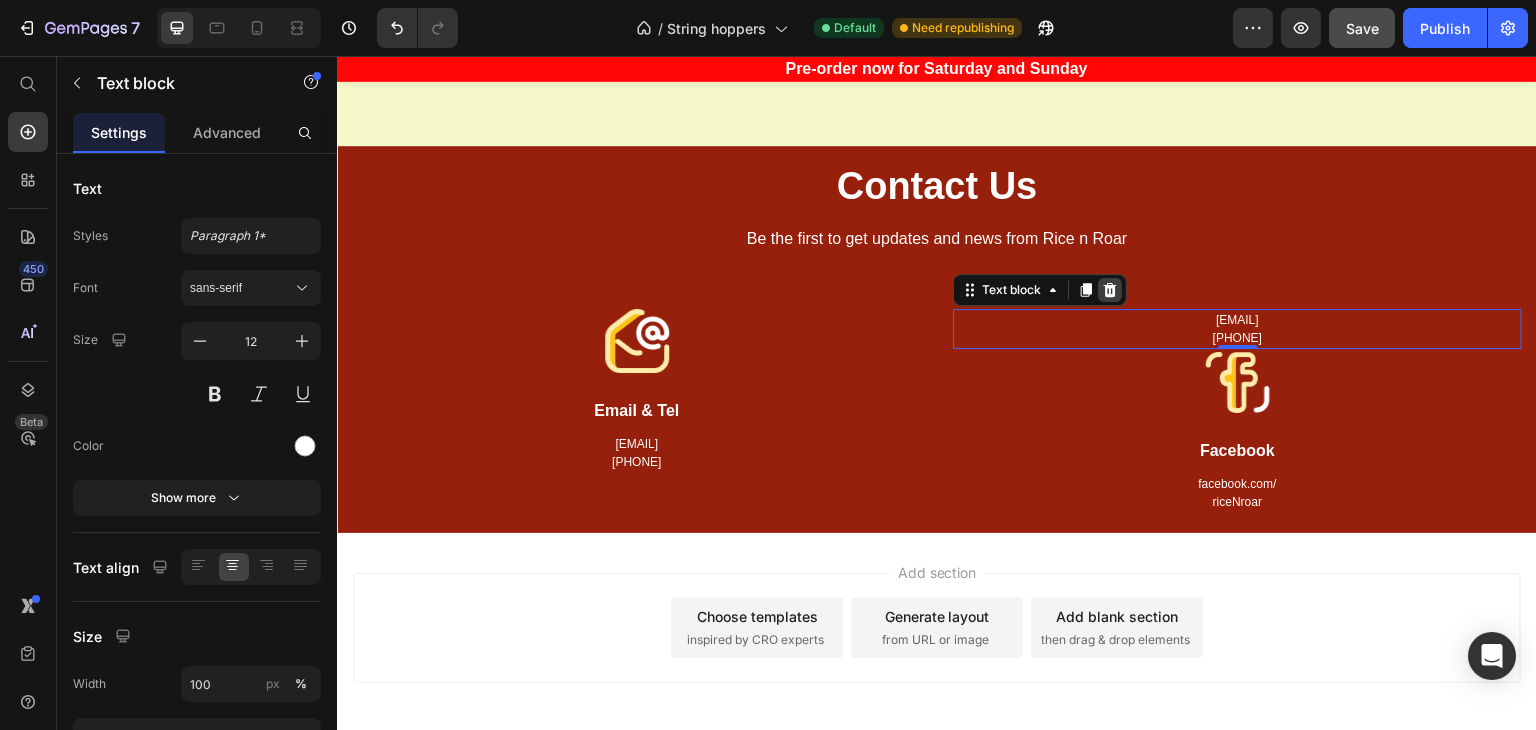 click 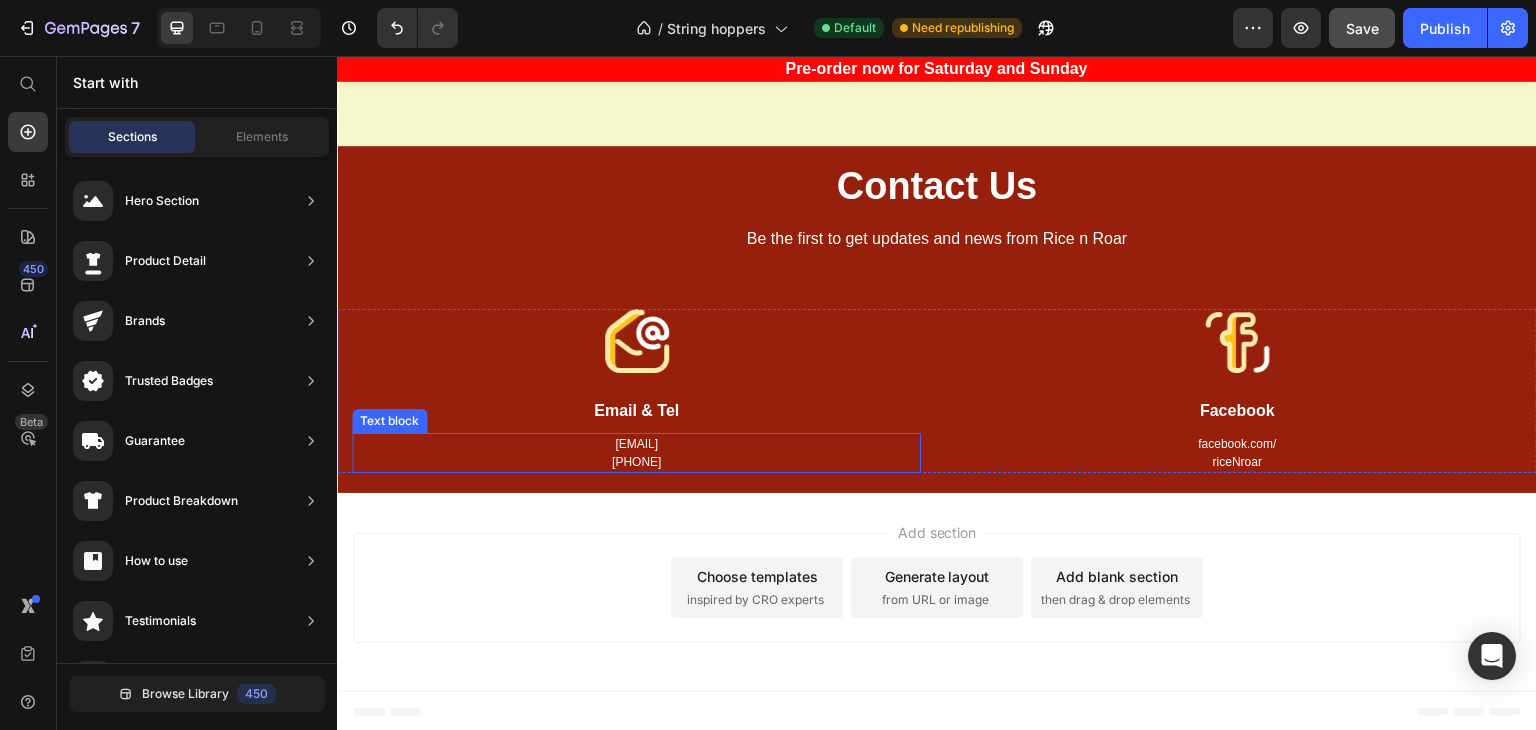 click on "[EMAIL] [PHONE]" at bounding box center (636, 453) 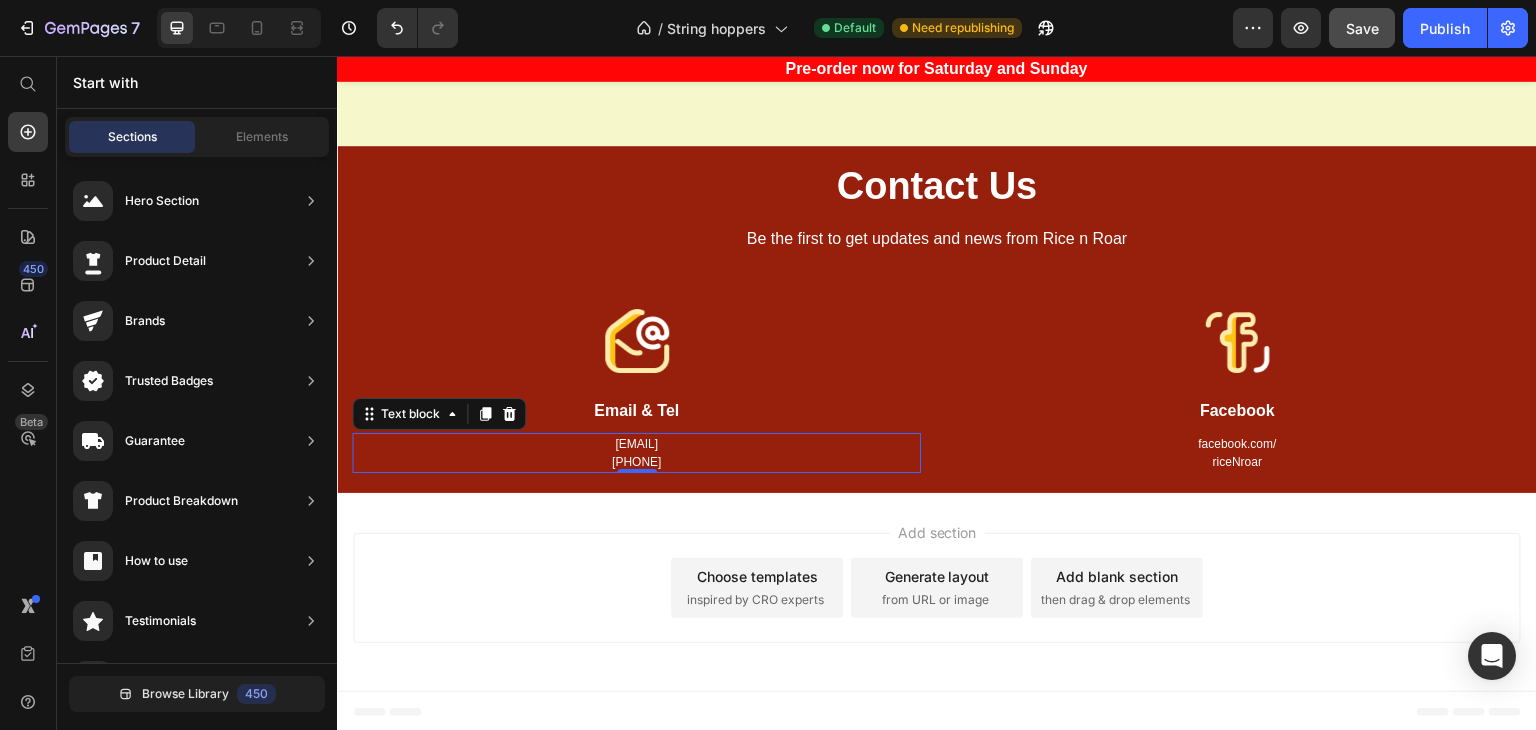 click on "[EMAIL] [PHONE]" at bounding box center [636, 453] 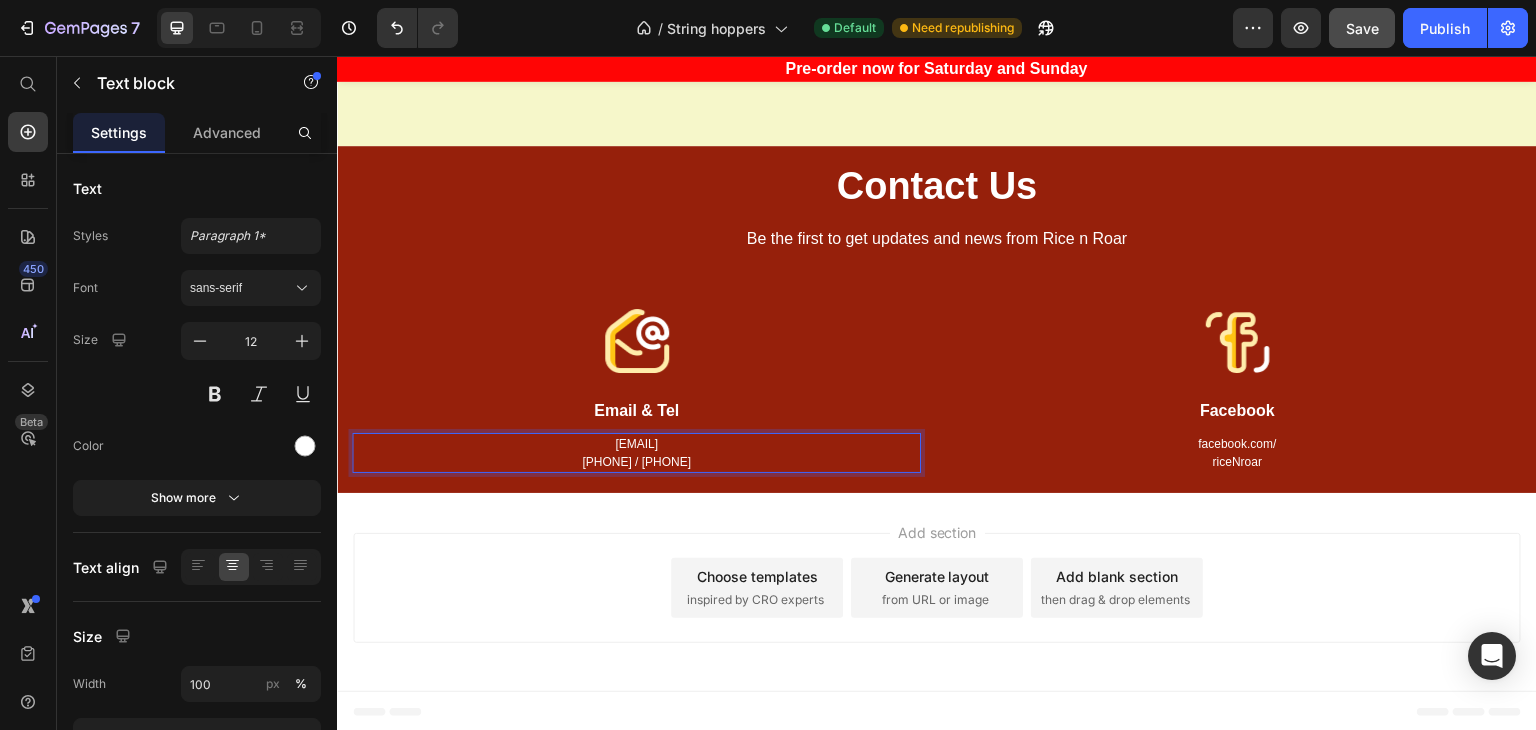 click on "[PHONE] / [PHONE]" at bounding box center (636, 462) 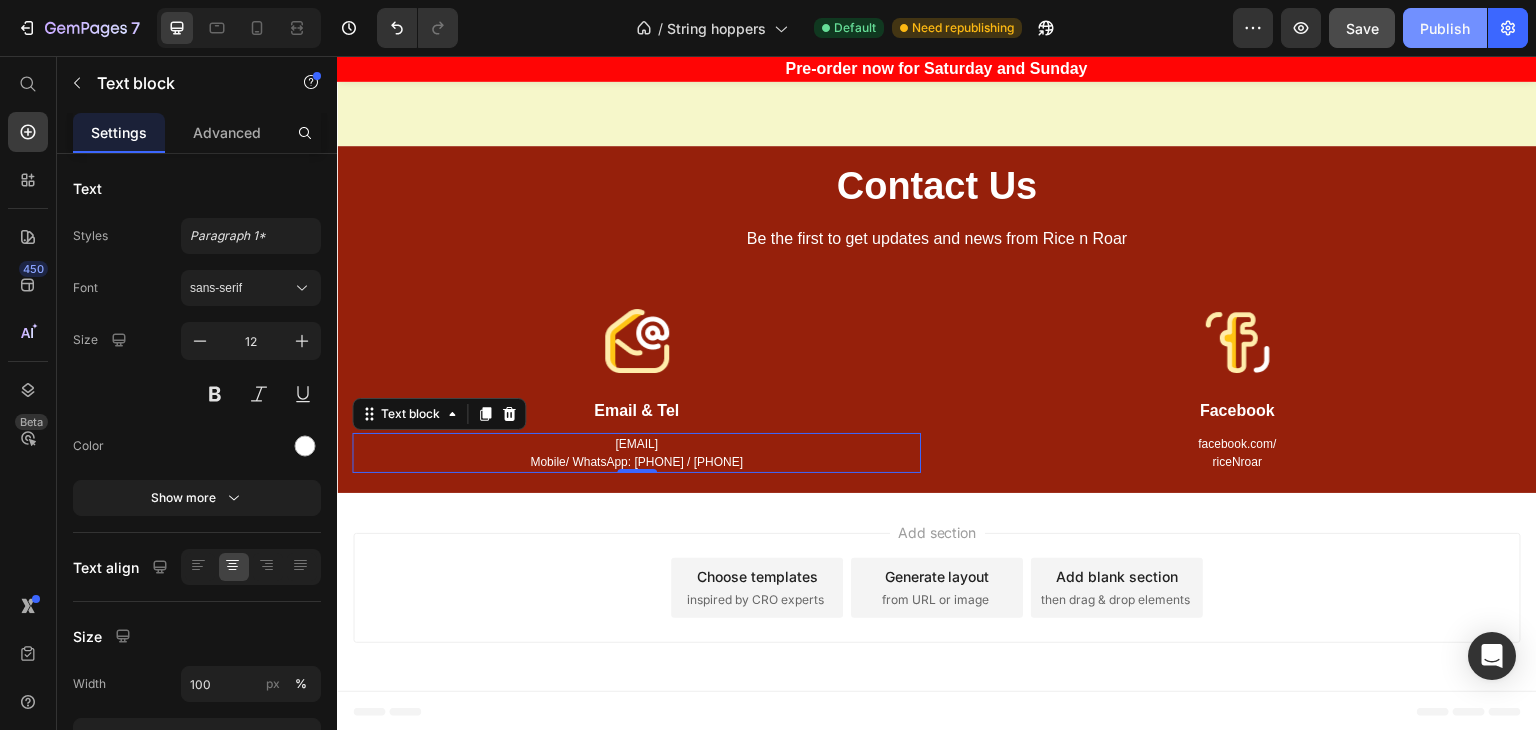 click on "Publish" at bounding box center [1445, 28] 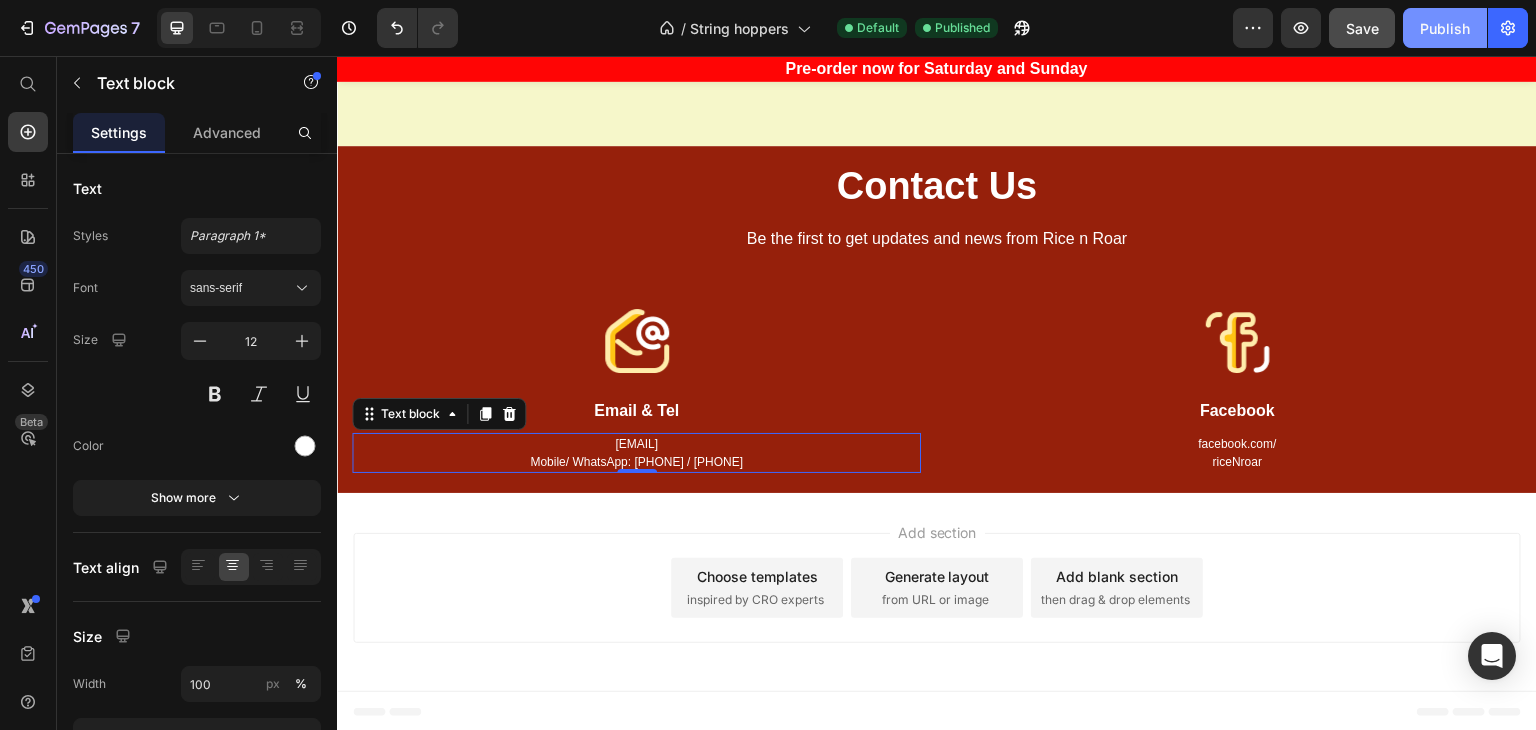 click on "Publish" at bounding box center (1445, 28) 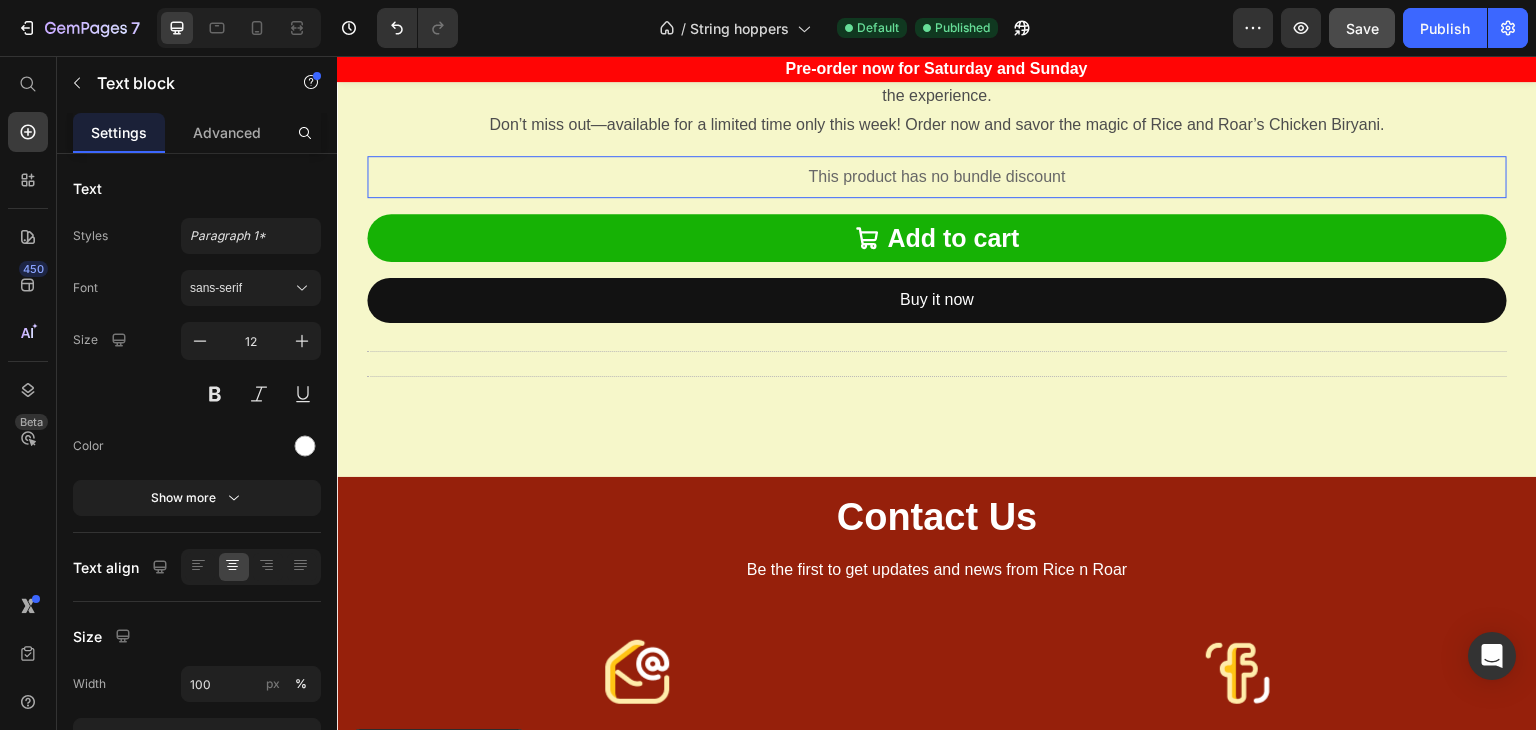 scroll, scrollTop: 1037, scrollLeft: 0, axis: vertical 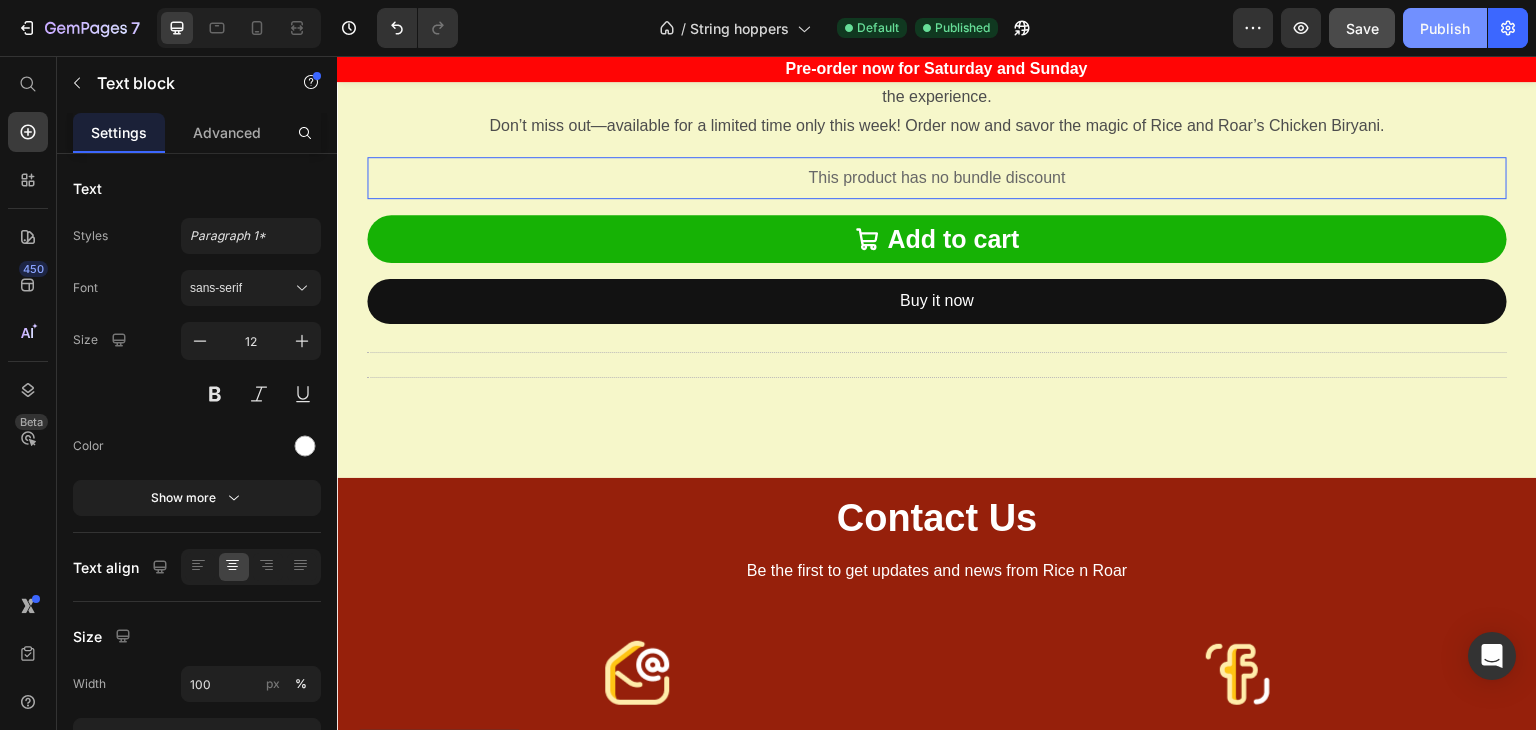 click on "Publish" 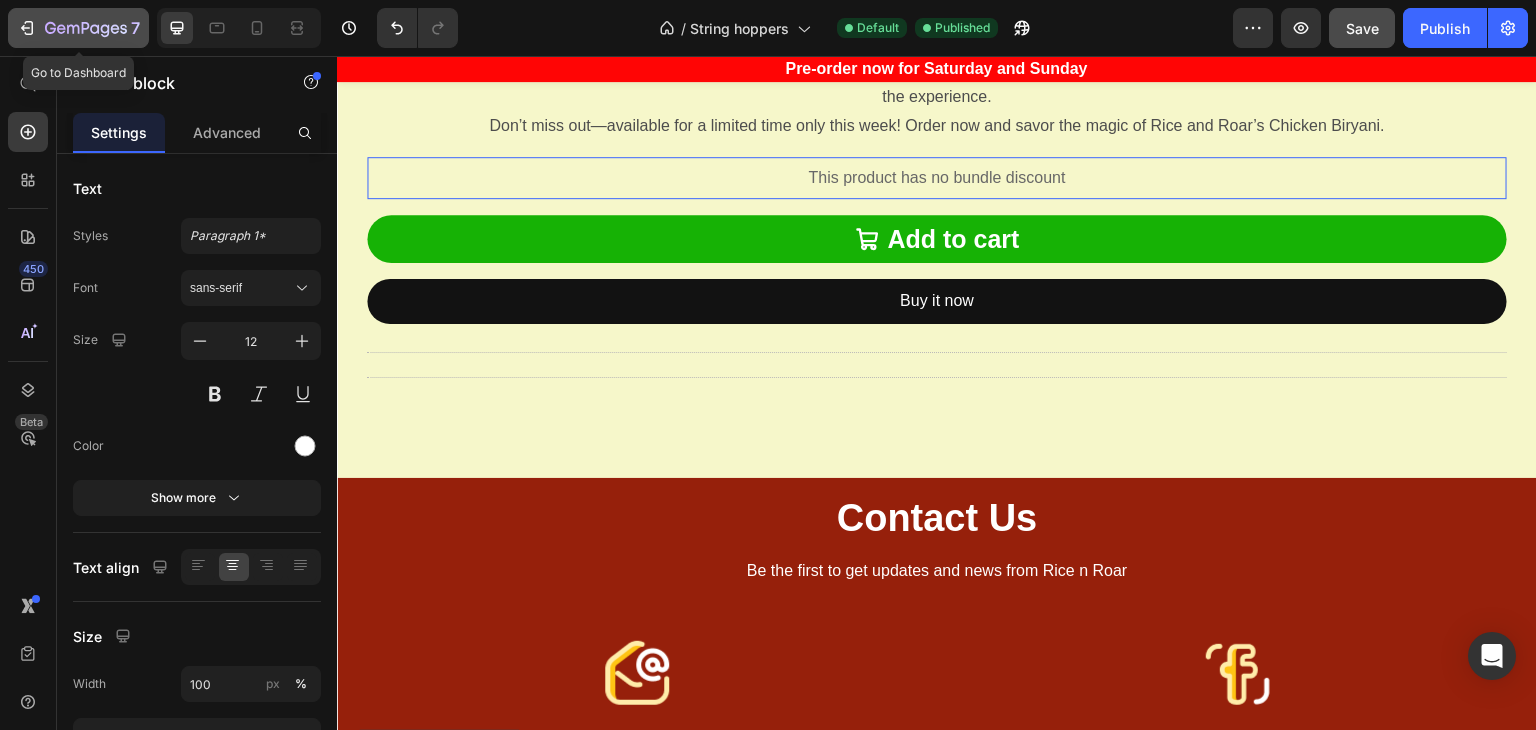 click 